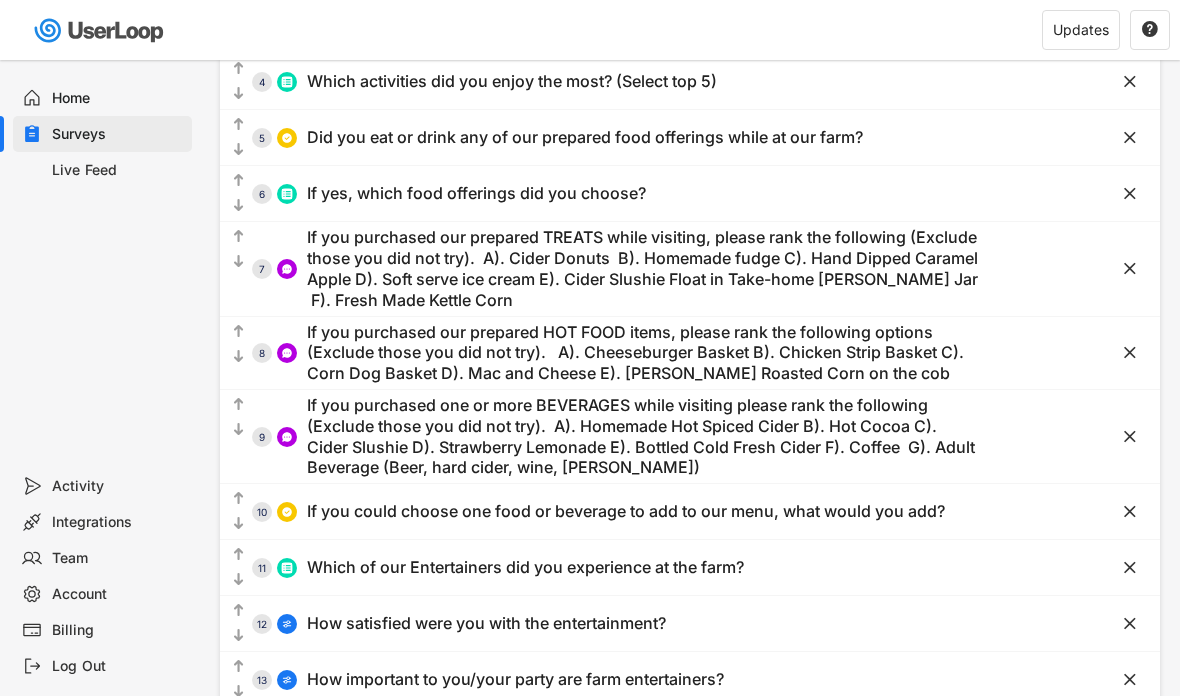 scroll, scrollTop: 388, scrollLeft: 0, axis: vertical 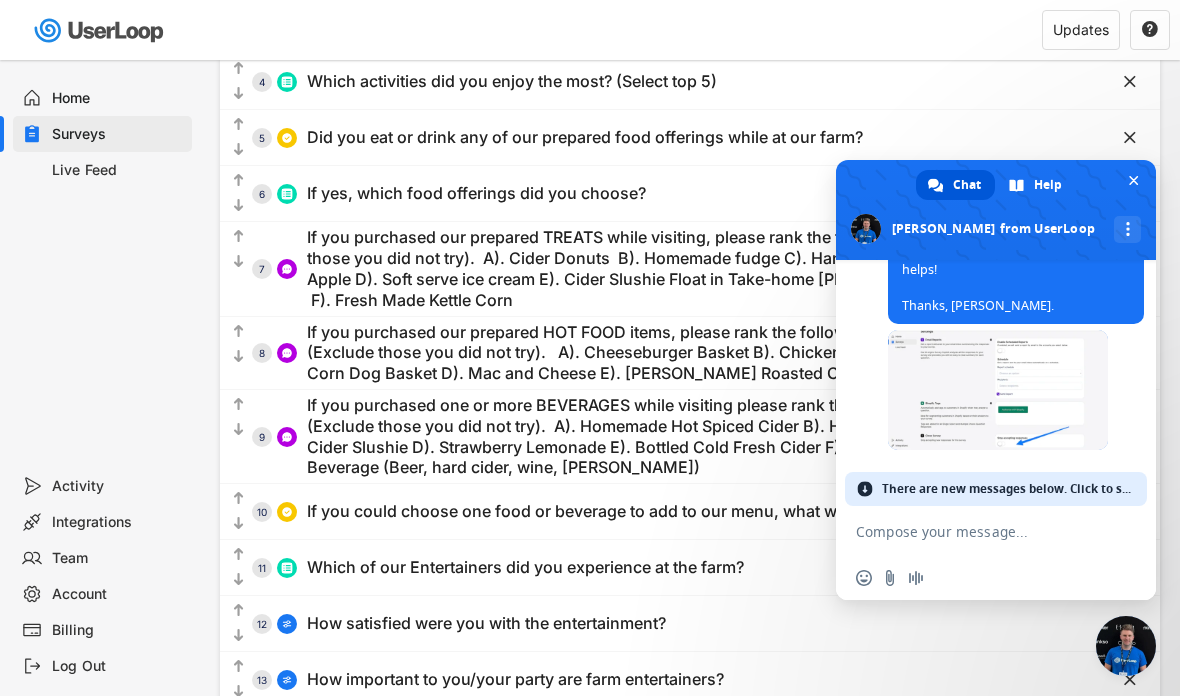click at bounding box center (998, 390) 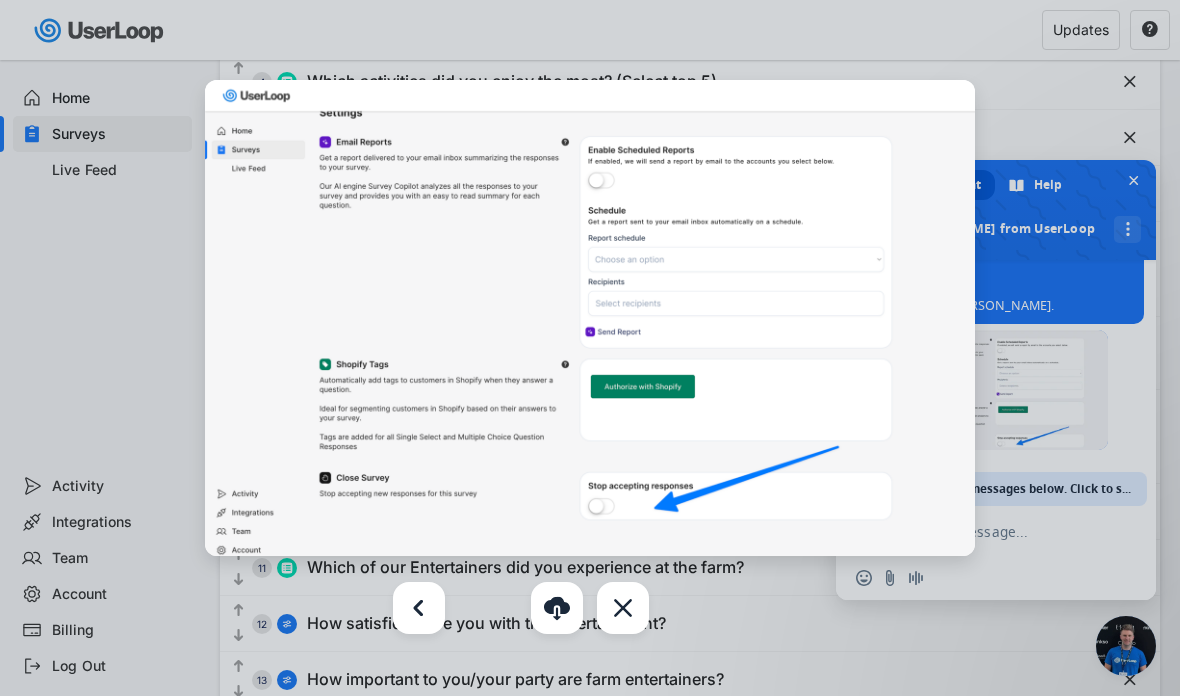 click at bounding box center (590, 348) 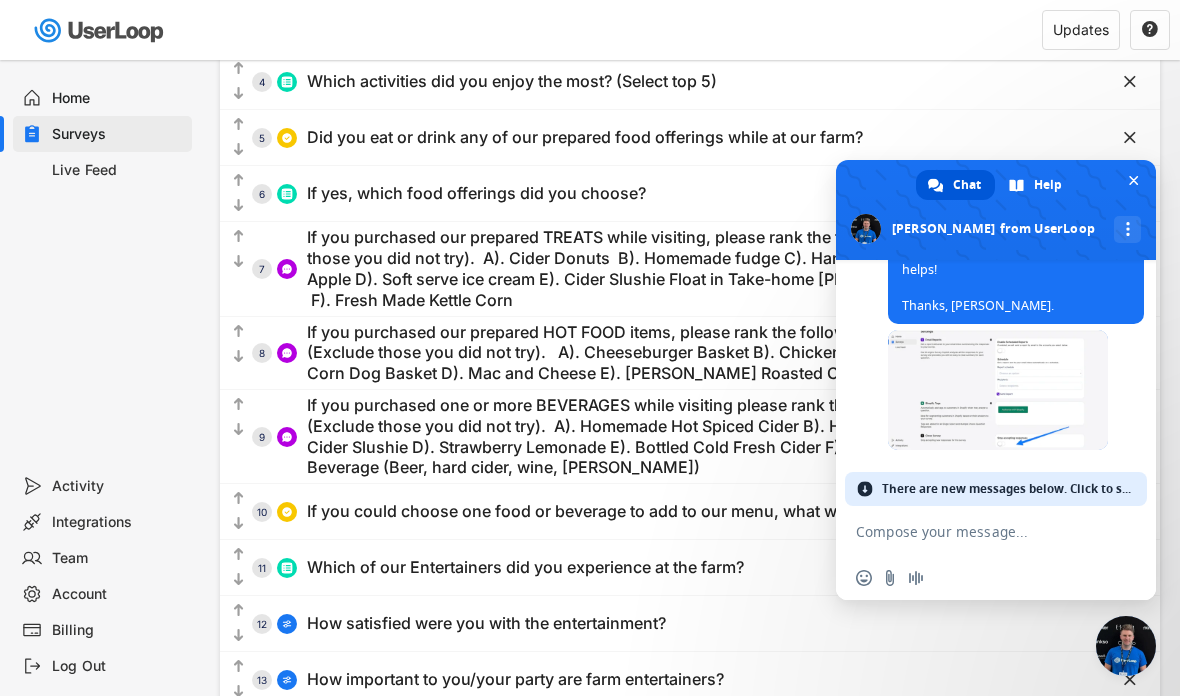 click at bounding box center [1133, 180] 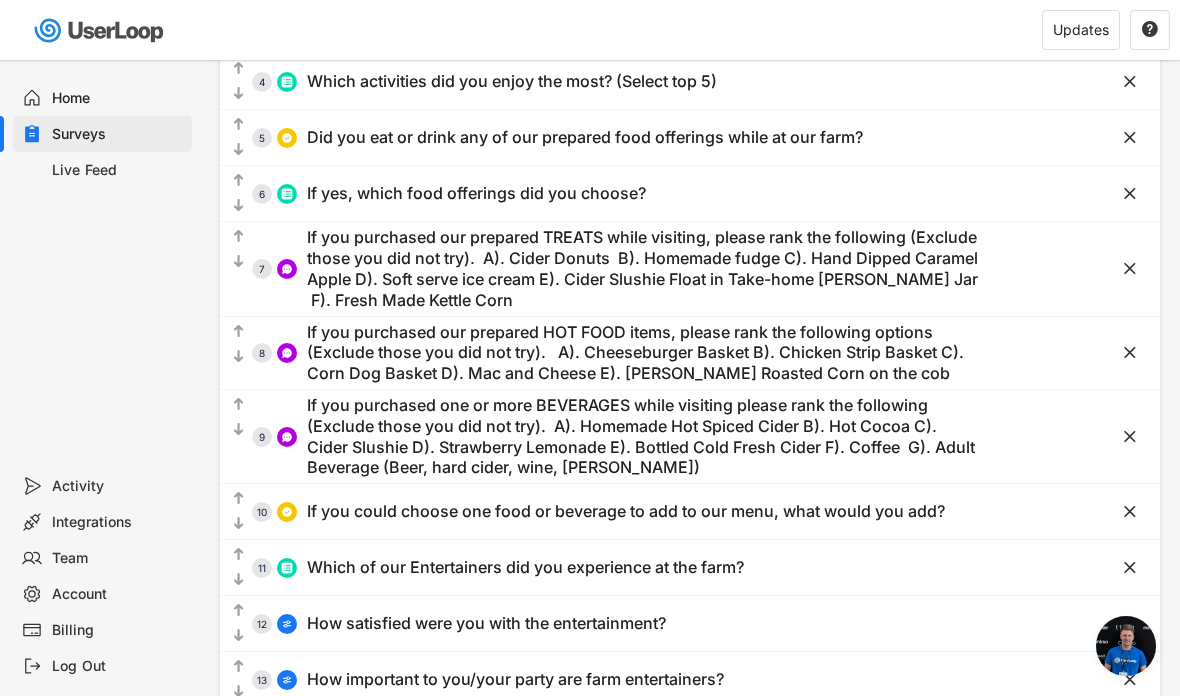 click on "Live Feed" at bounding box center (102, 170) 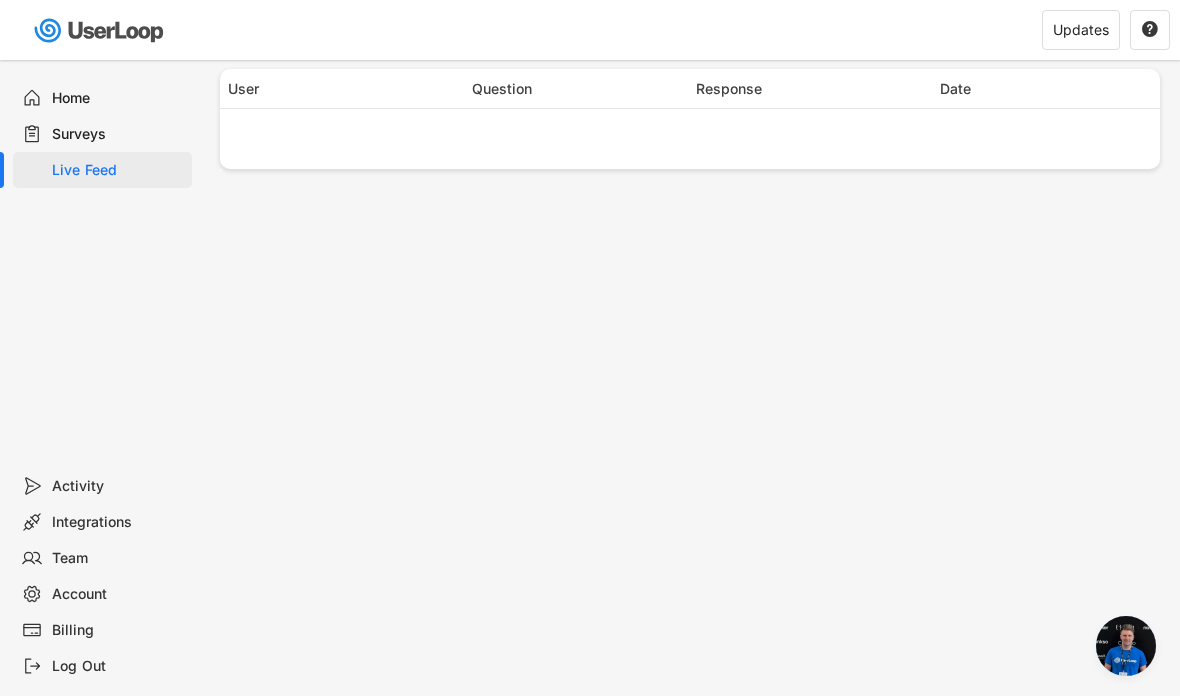 scroll, scrollTop: 0, scrollLeft: 0, axis: both 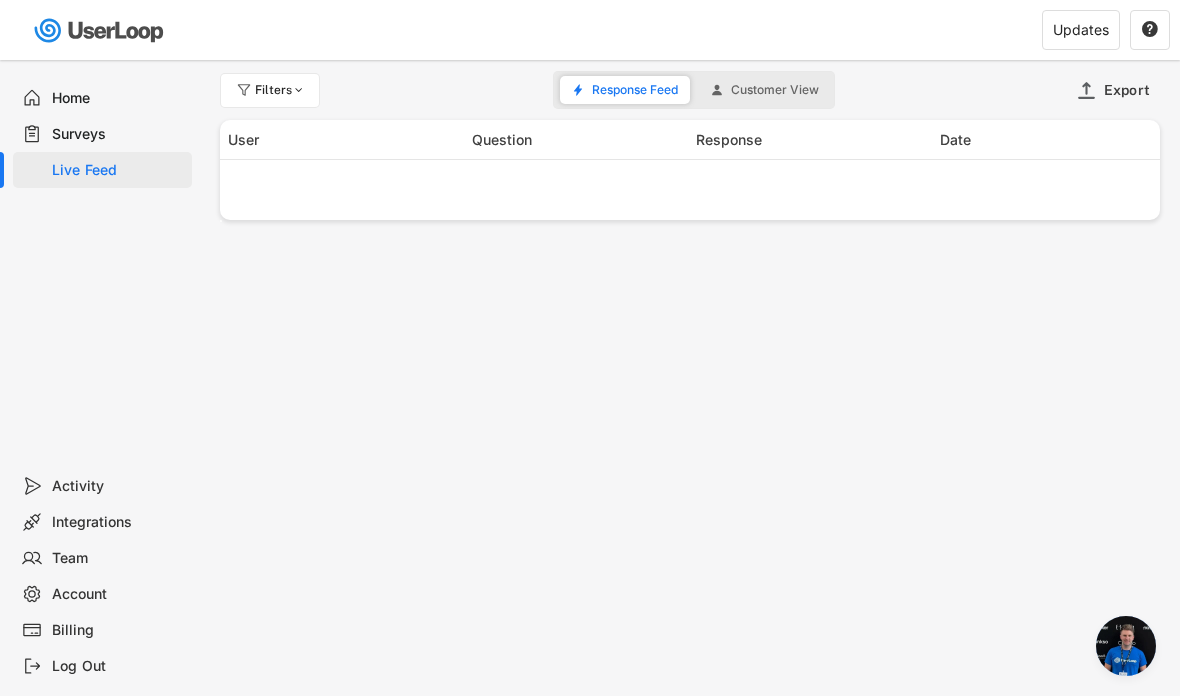 click on "Surveys" at bounding box center (102, 134) 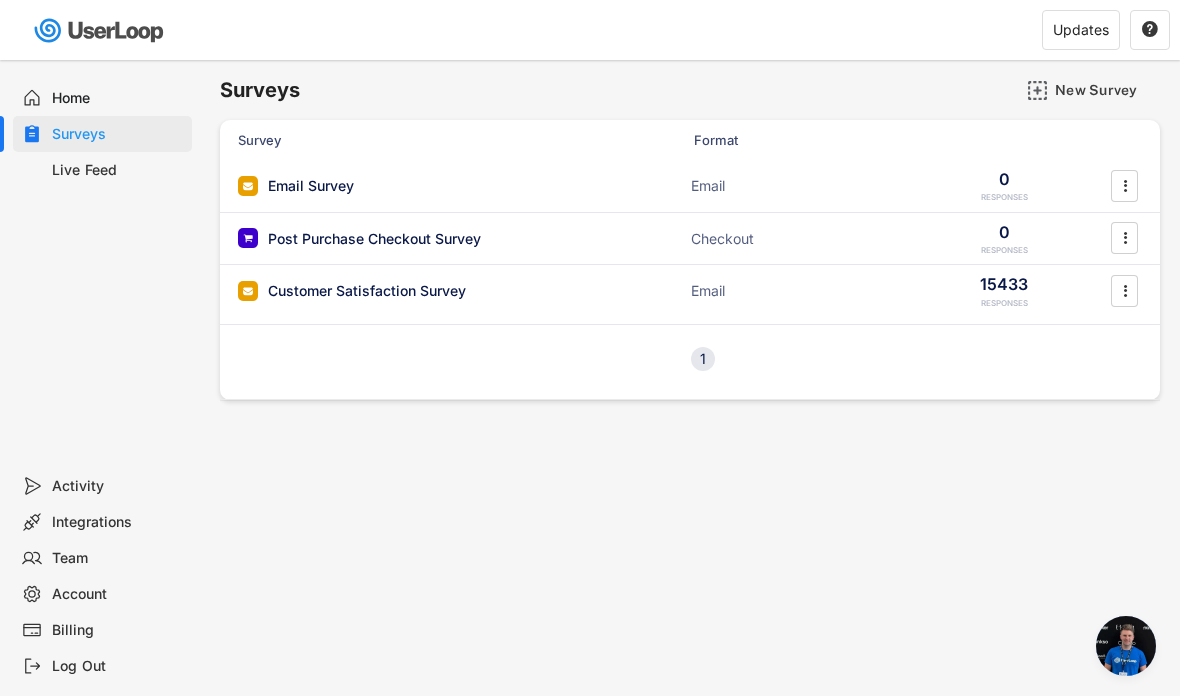click on "Customer Satisfaction Survey  ACTIVE  Email 15433 RESPONSES
" at bounding box center [690, 291] 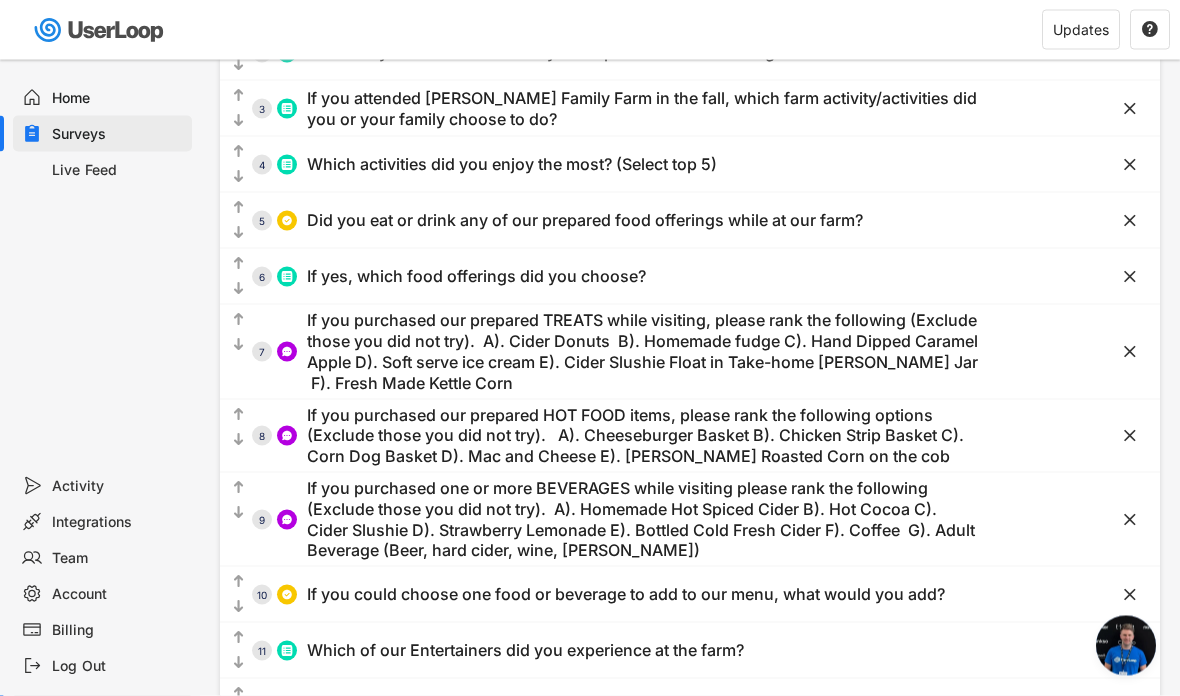 scroll, scrollTop: 818, scrollLeft: 0, axis: vertical 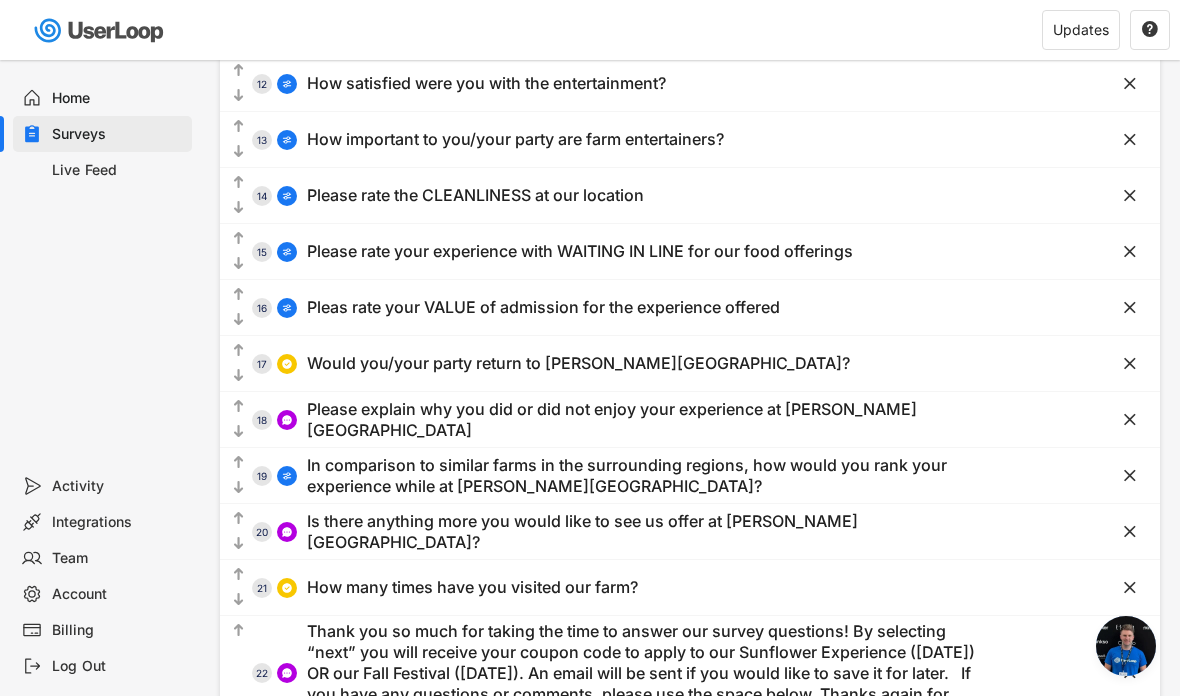 click 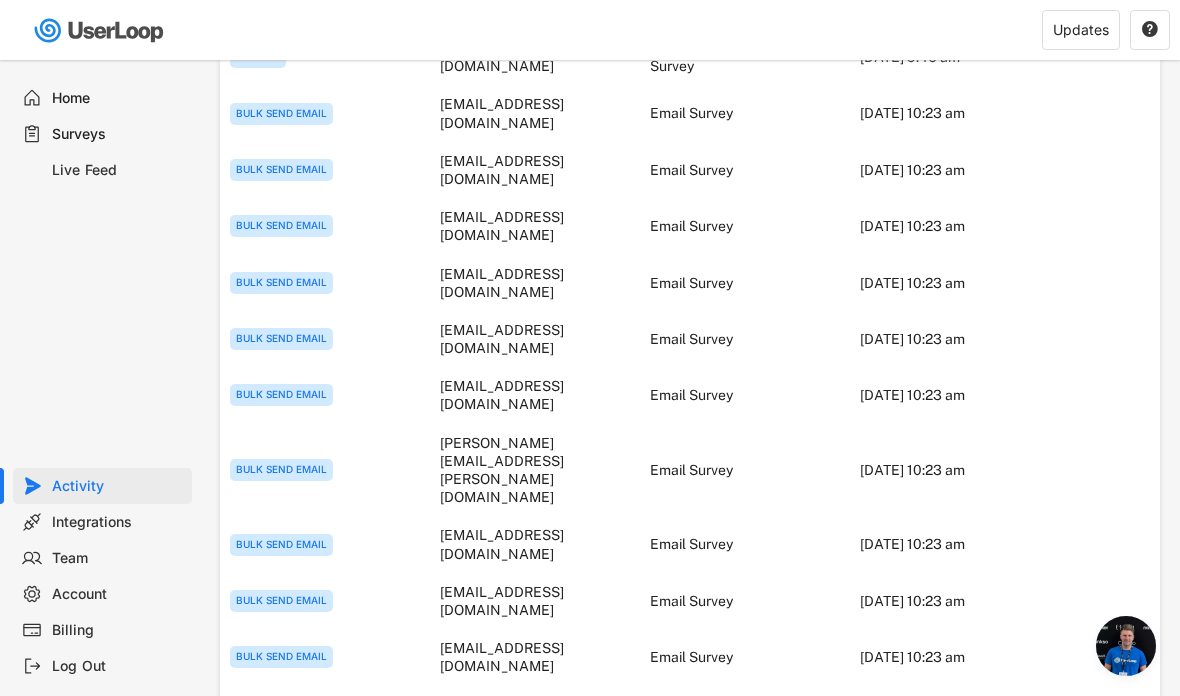 scroll, scrollTop: 0, scrollLeft: 0, axis: both 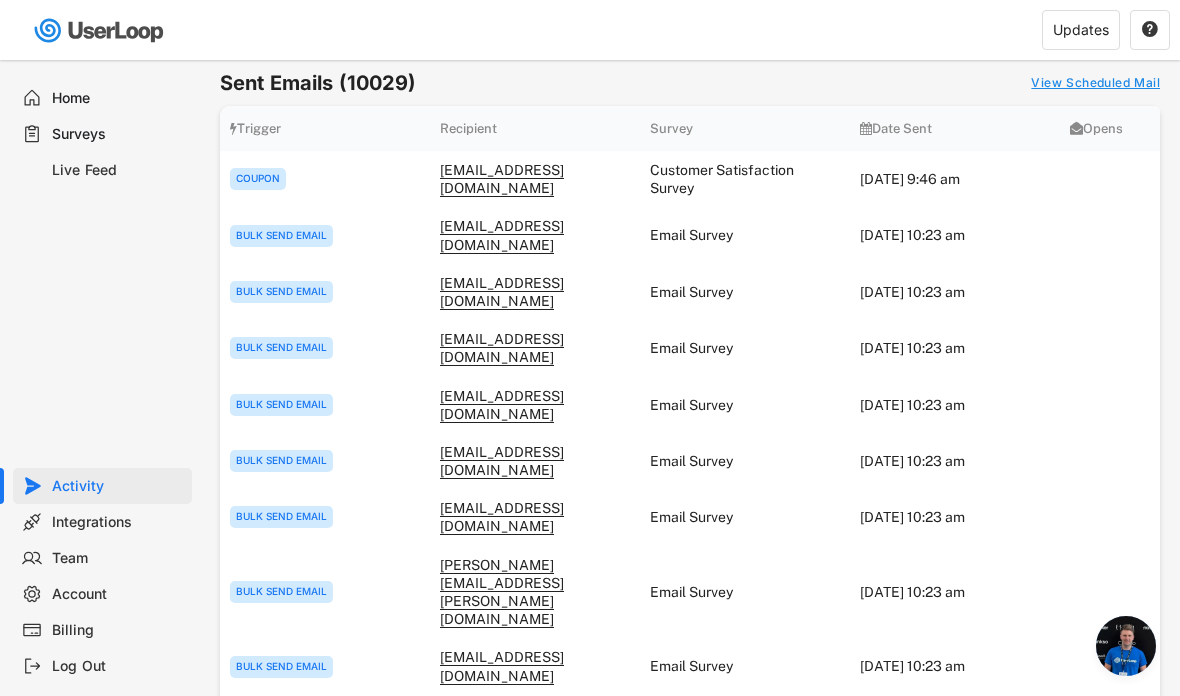 click on "Home
Surveys Live Feed" at bounding box center [100, 264] 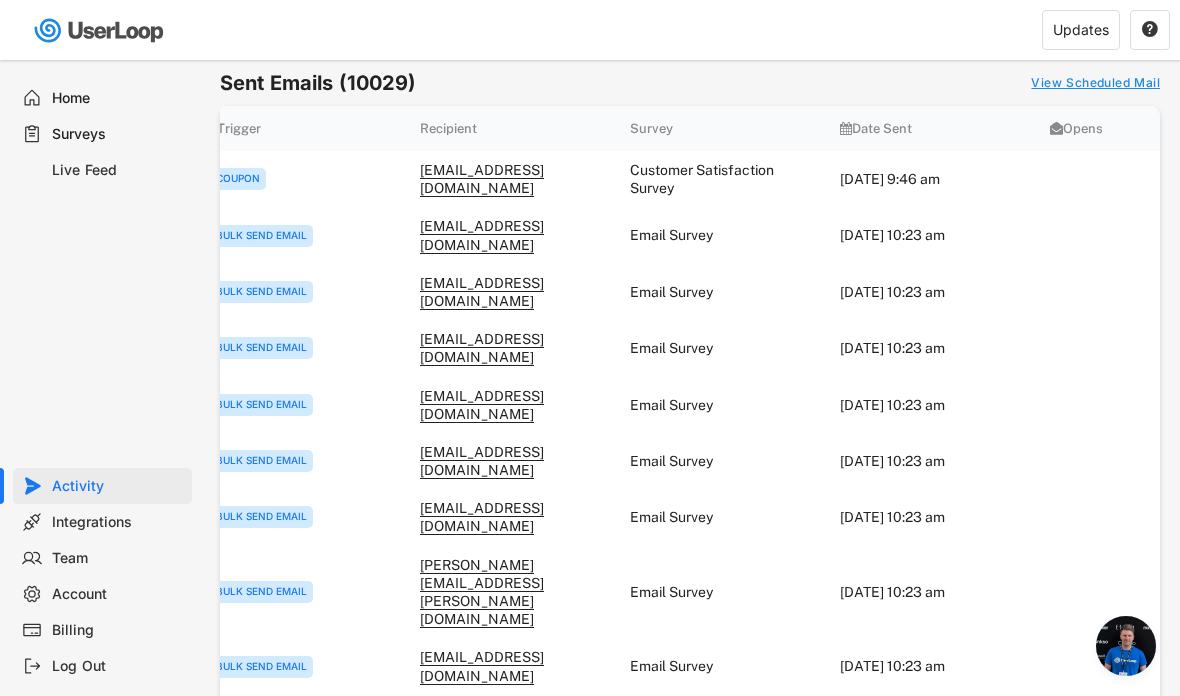 scroll, scrollTop: 0, scrollLeft: 20, axis: horizontal 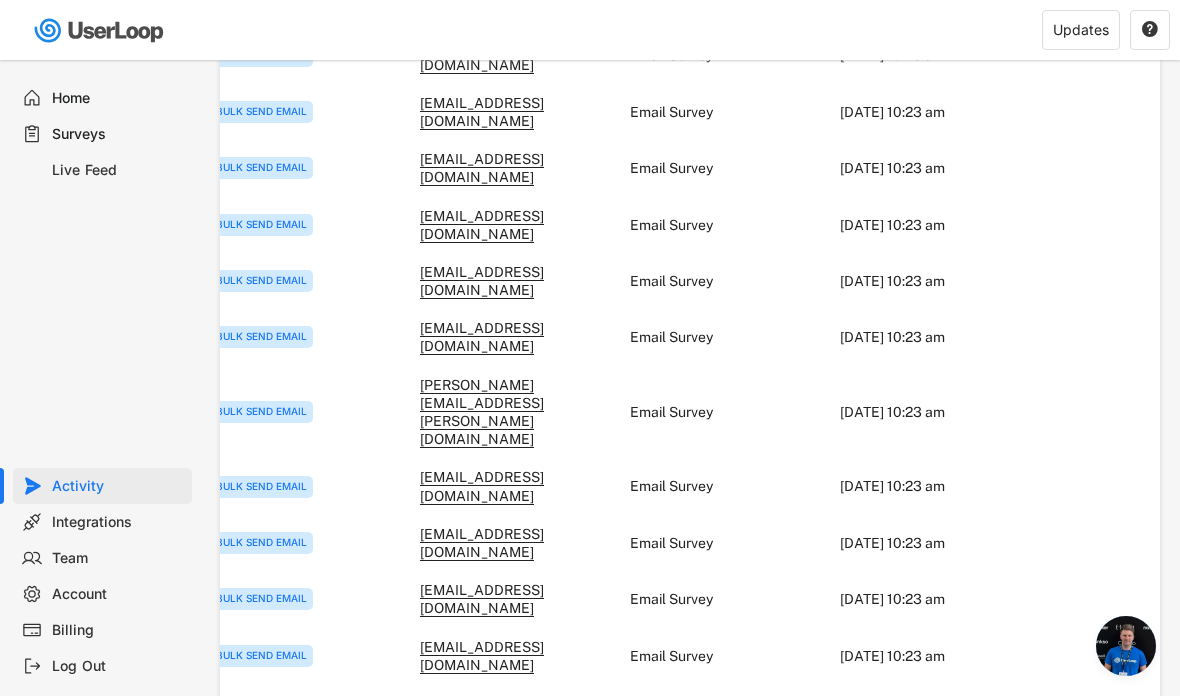 click on "Home" at bounding box center (102, 98) 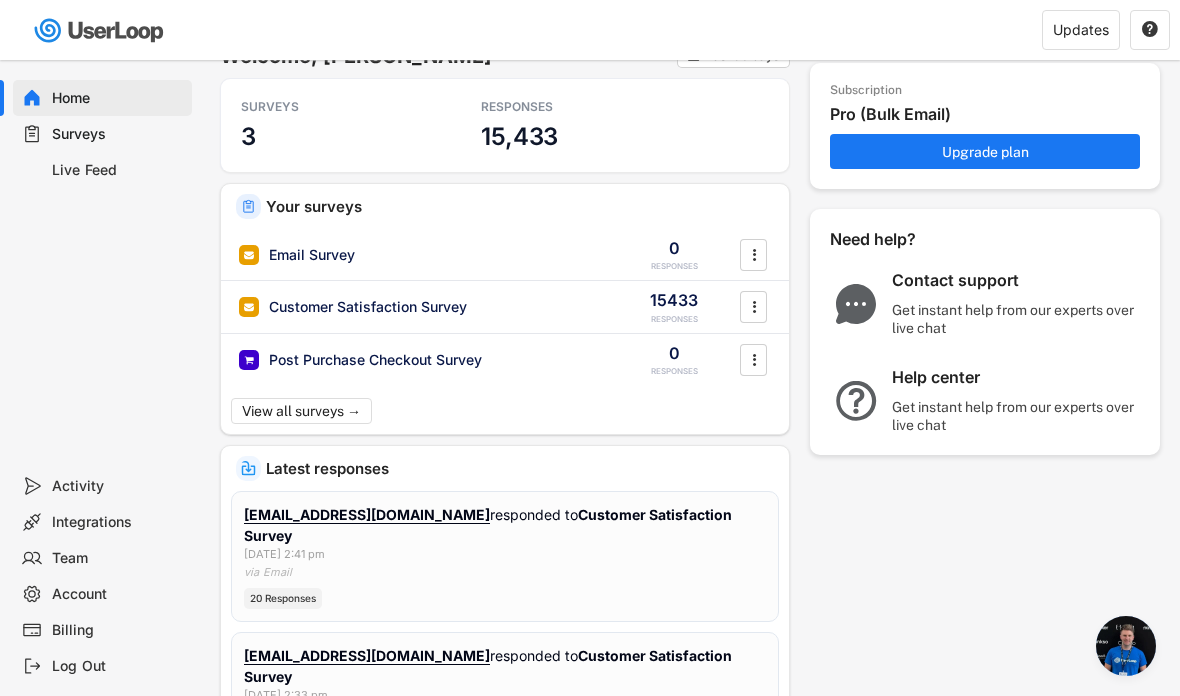 scroll, scrollTop: 0, scrollLeft: 0, axis: both 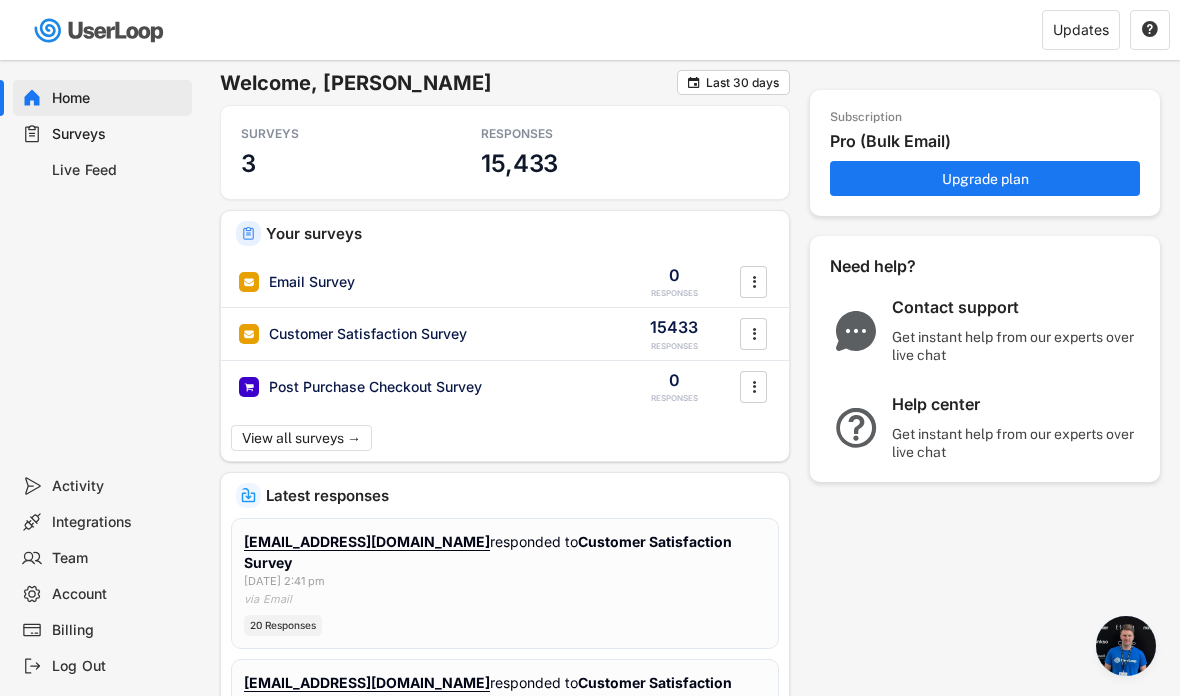 click on "Surveys" at bounding box center (118, 134) 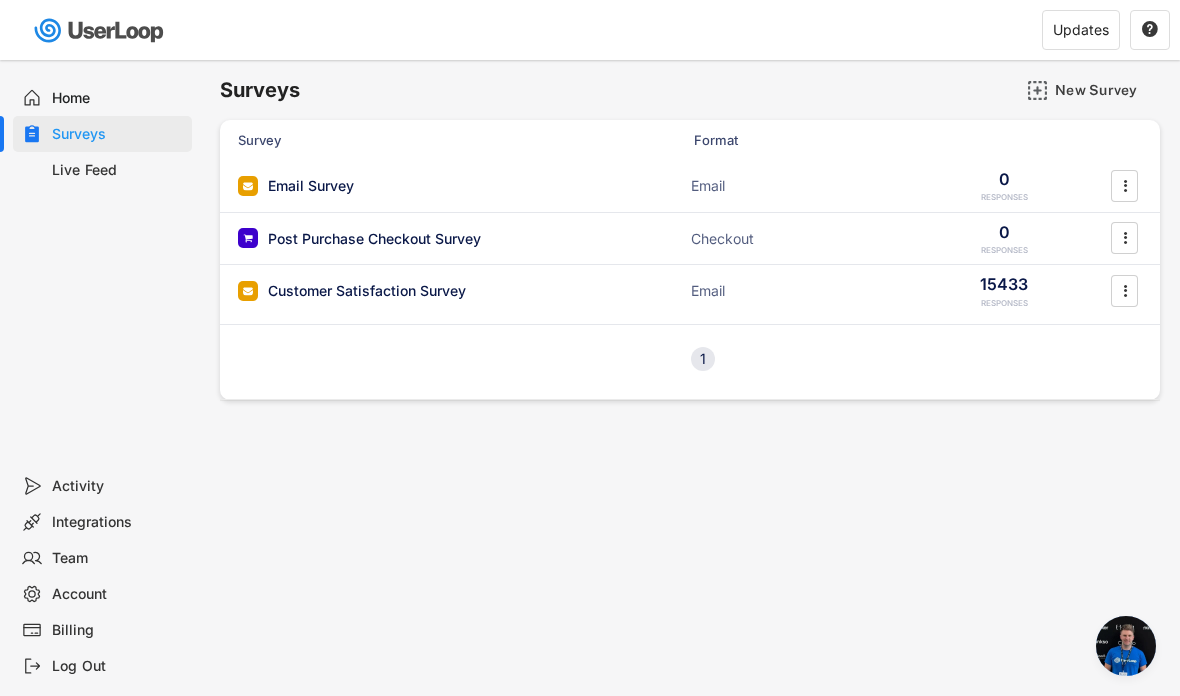 click on "Customer Satisfaction Survey" at bounding box center (367, 291) 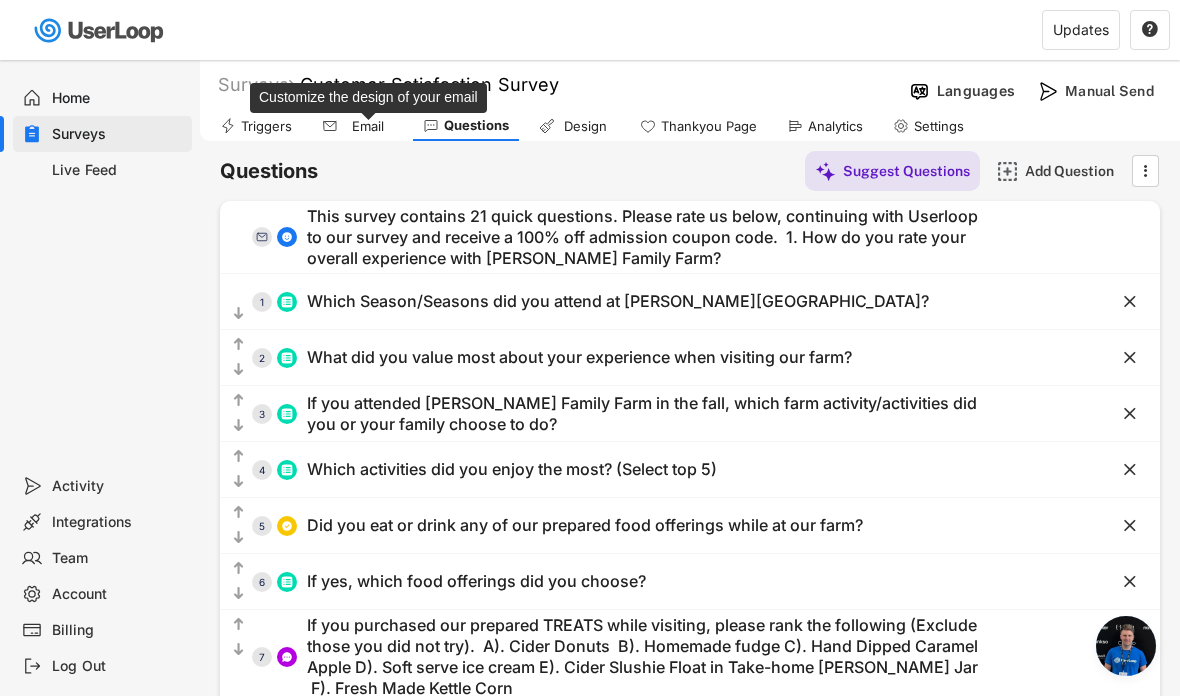 click on "Email" at bounding box center [368, 126] 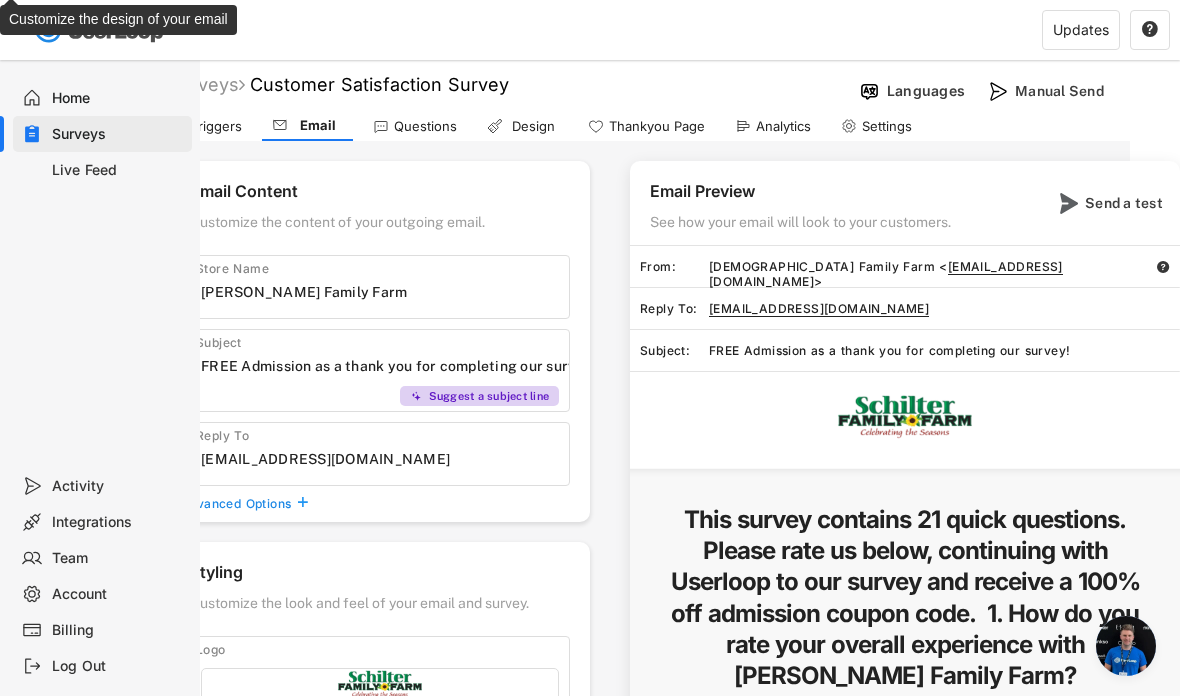 scroll, scrollTop: 0, scrollLeft: 0, axis: both 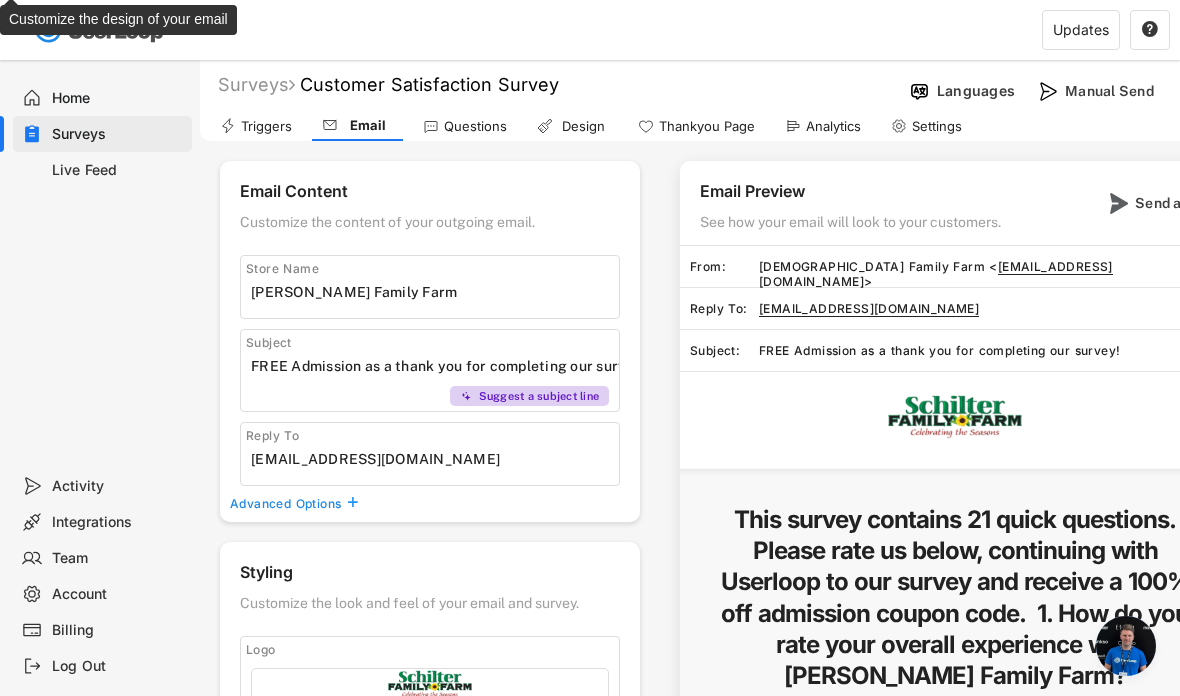click 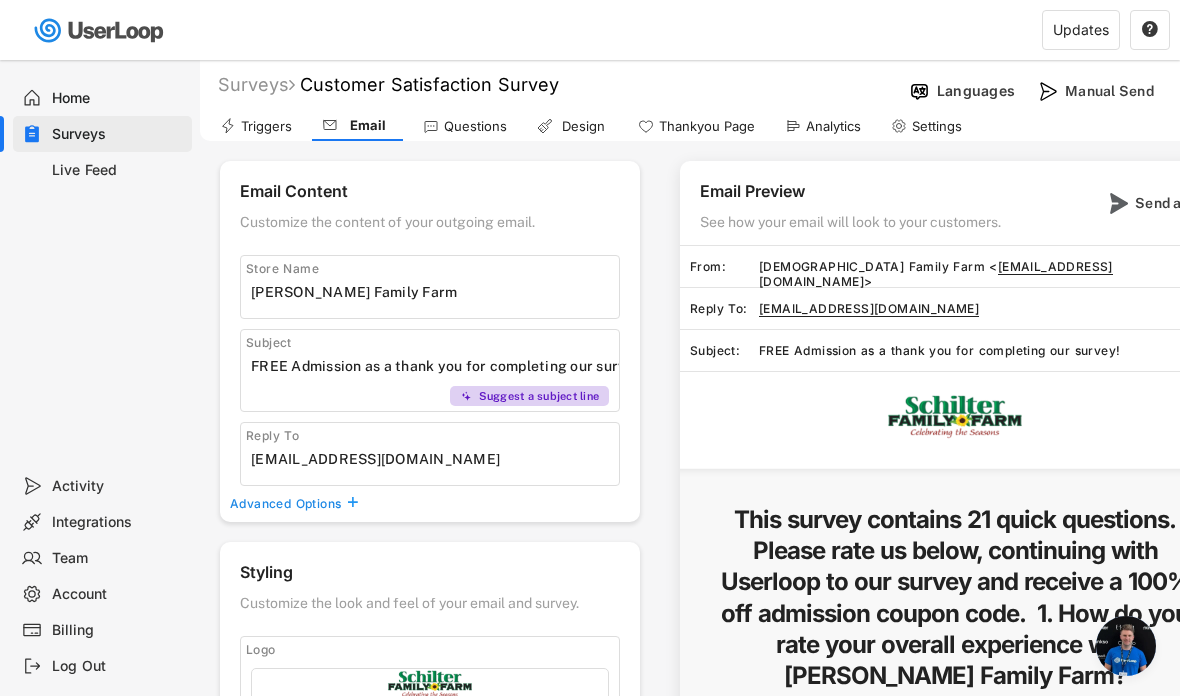 click on "Triggers" at bounding box center (256, 126) 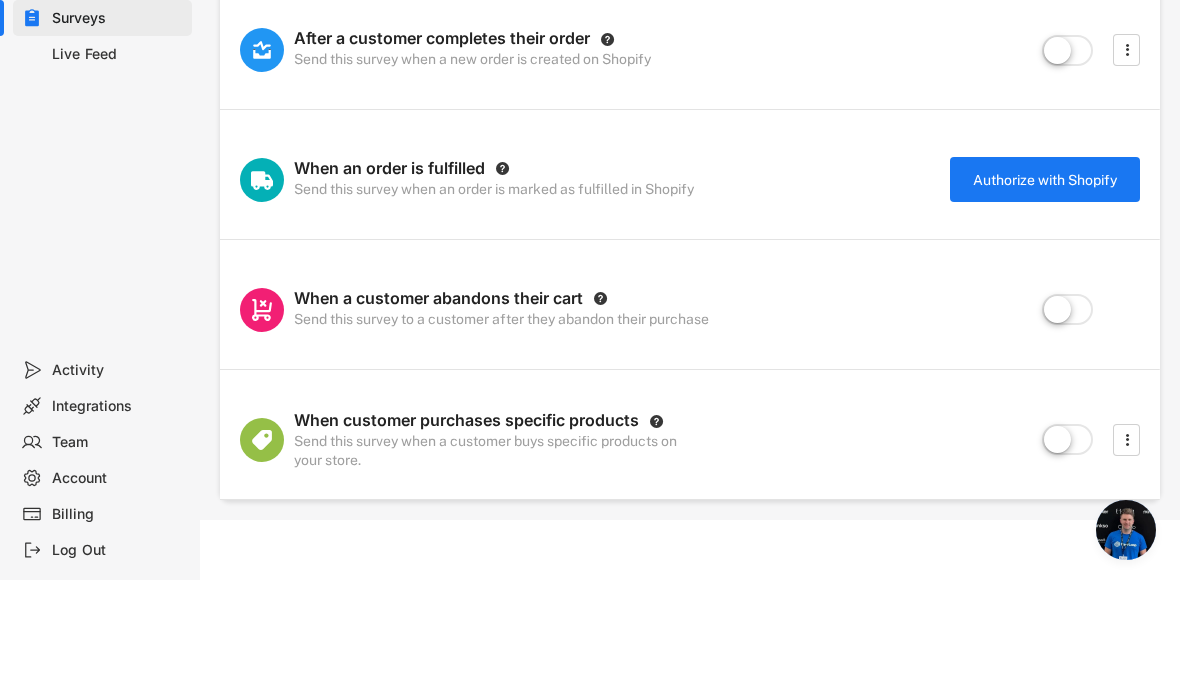 scroll, scrollTop: 0, scrollLeft: 0, axis: both 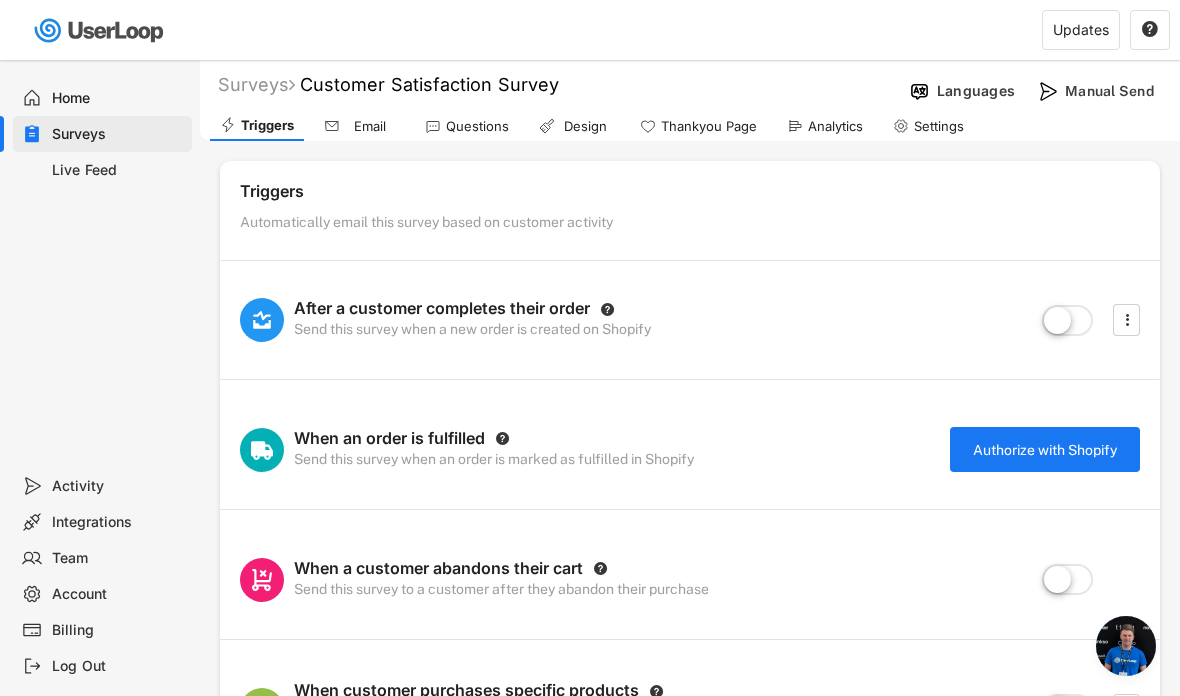 click on "Questions" at bounding box center (467, 126) 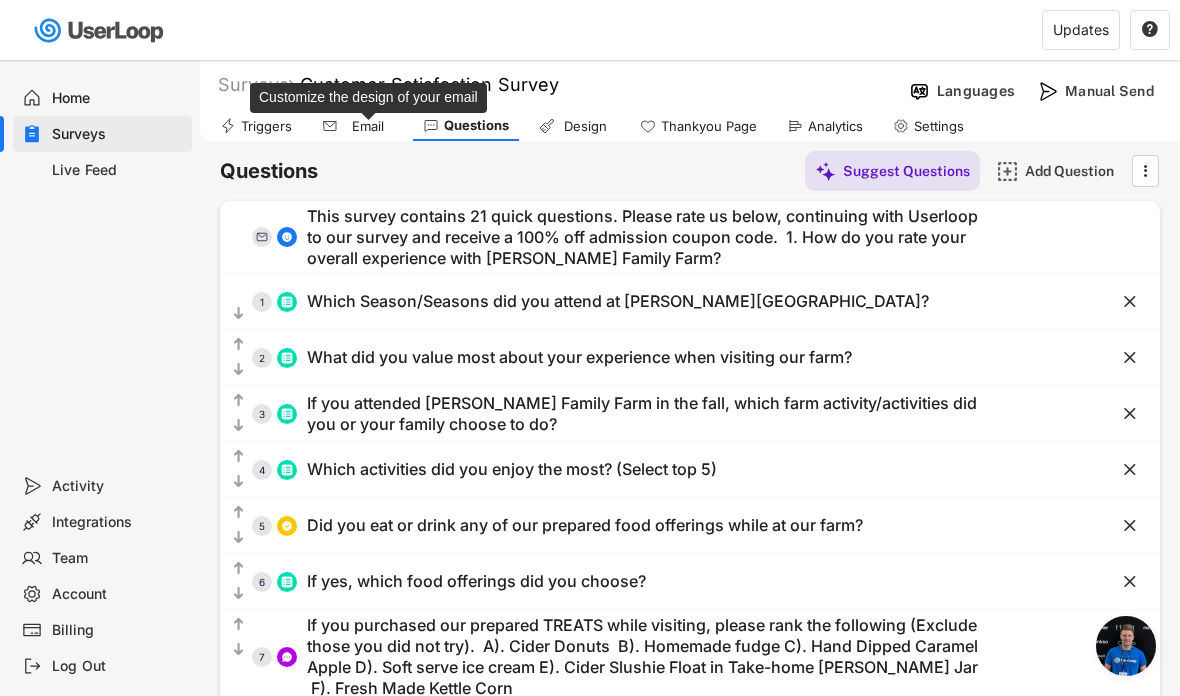 click on "Email" at bounding box center (368, 126) 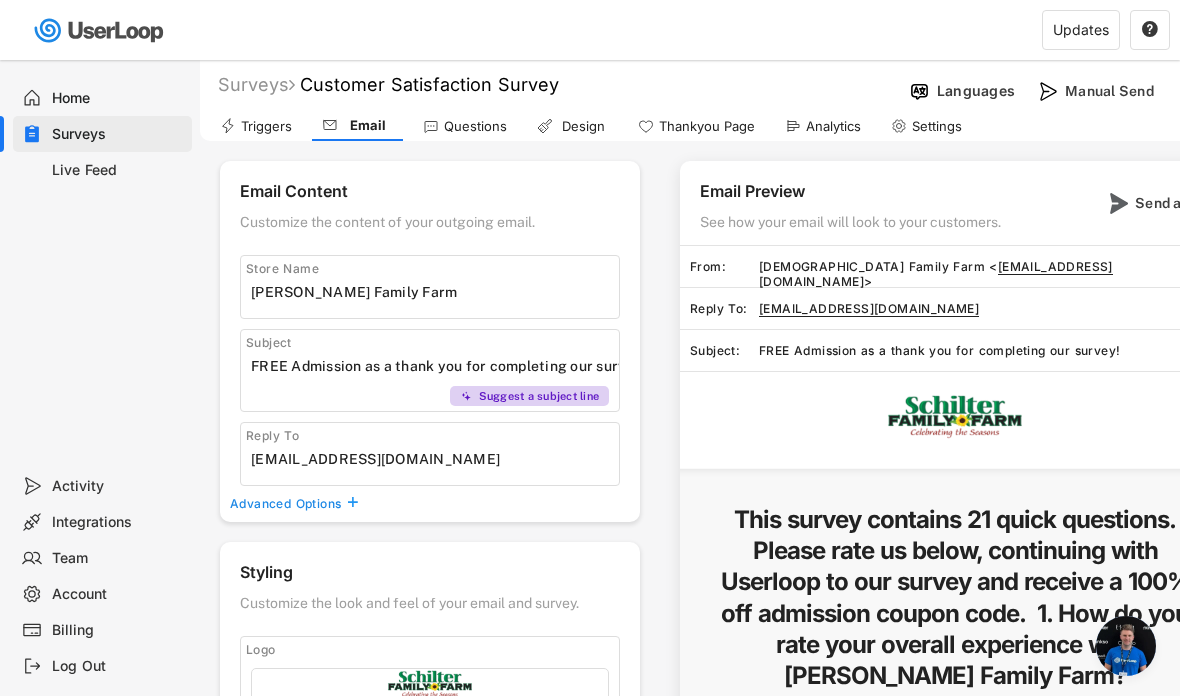 click on "Email" at bounding box center (357, 126) 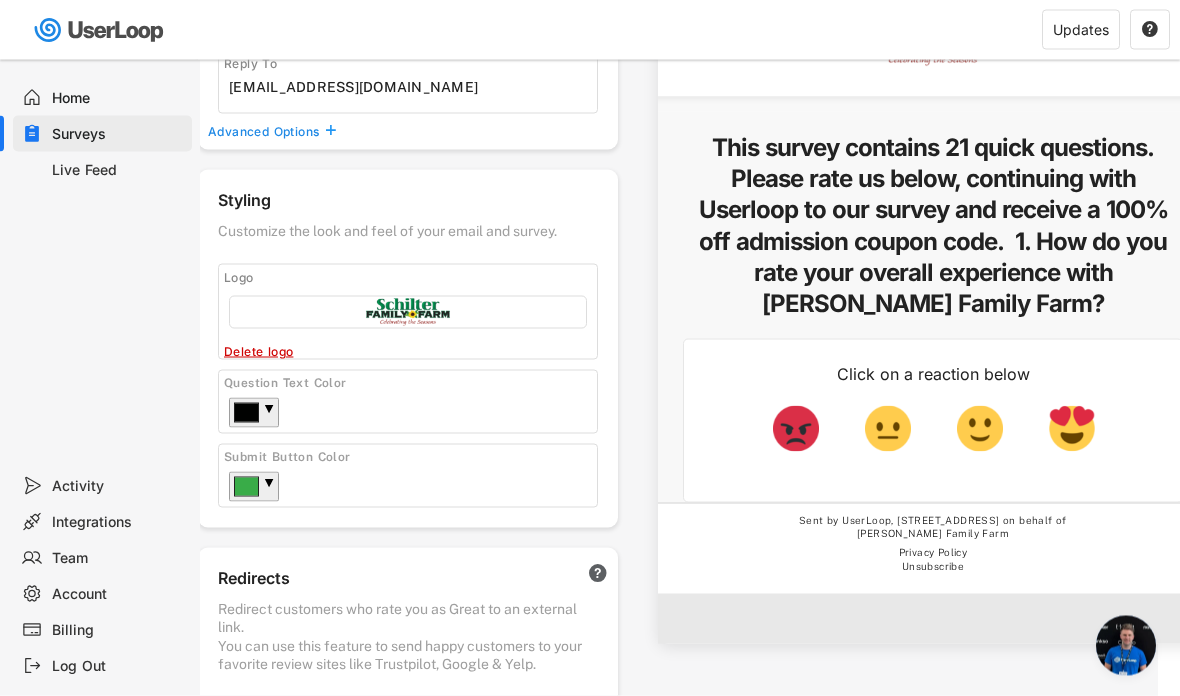 scroll, scrollTop: 0, scrollLeft: 0, axis: both 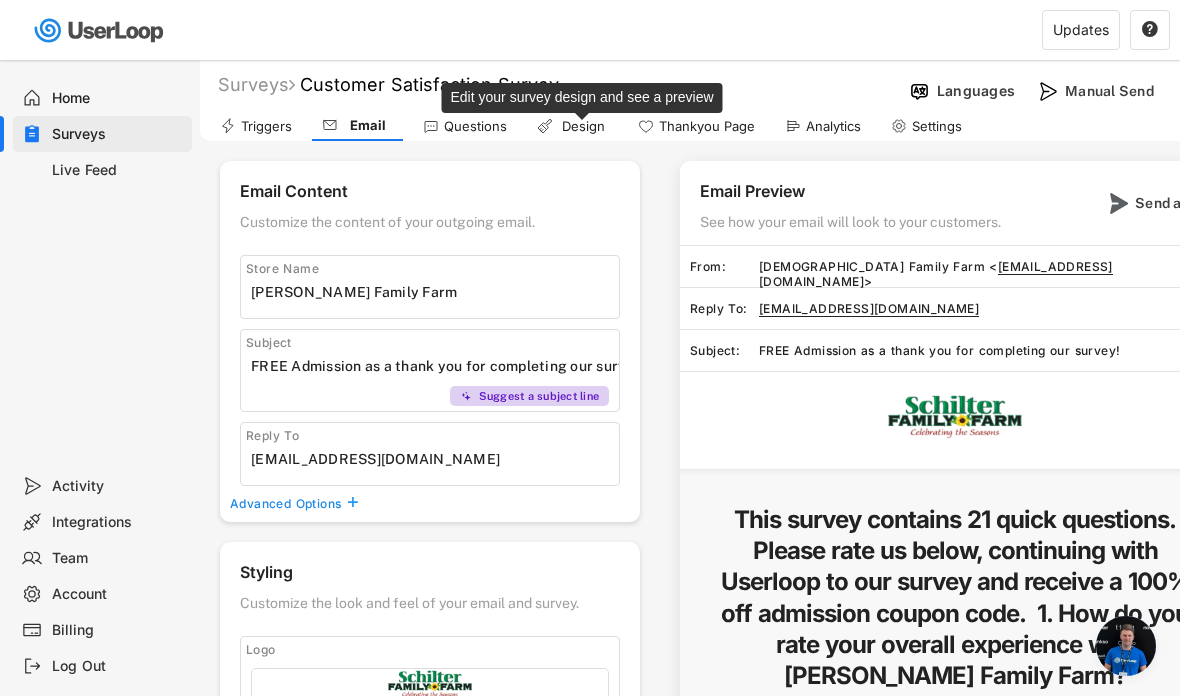 click on "Design" at bounding box center (583, 126) 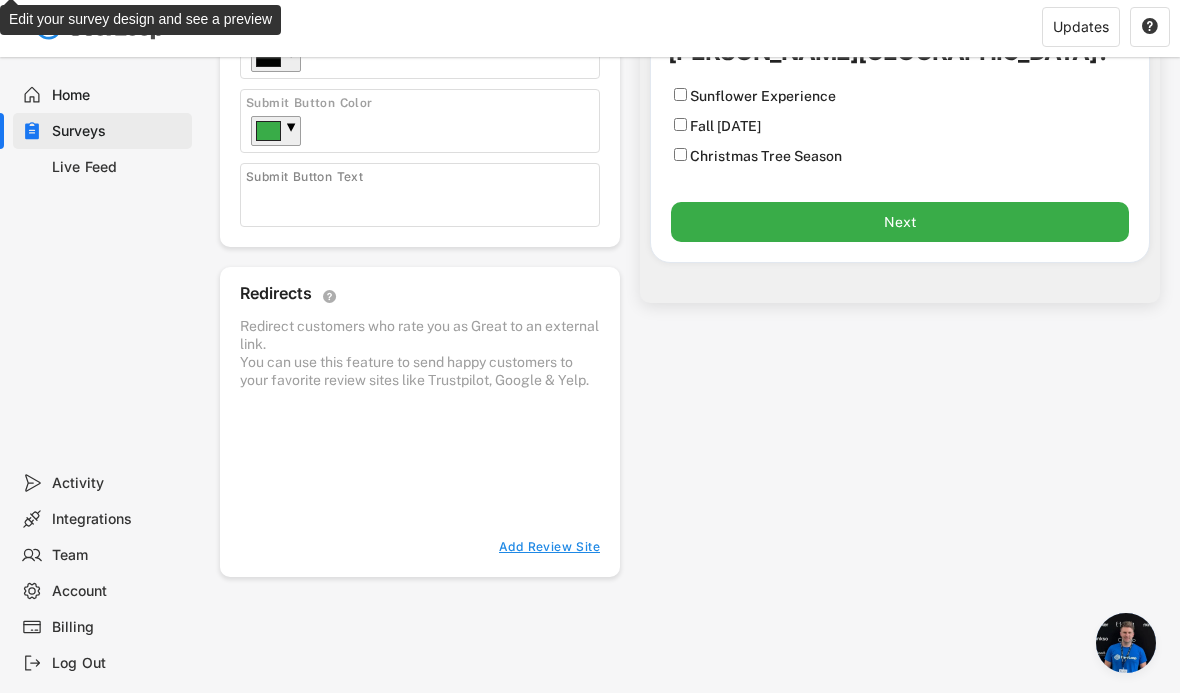 scroll, scrollTop: 0, scrollLeft: 0, axis: both 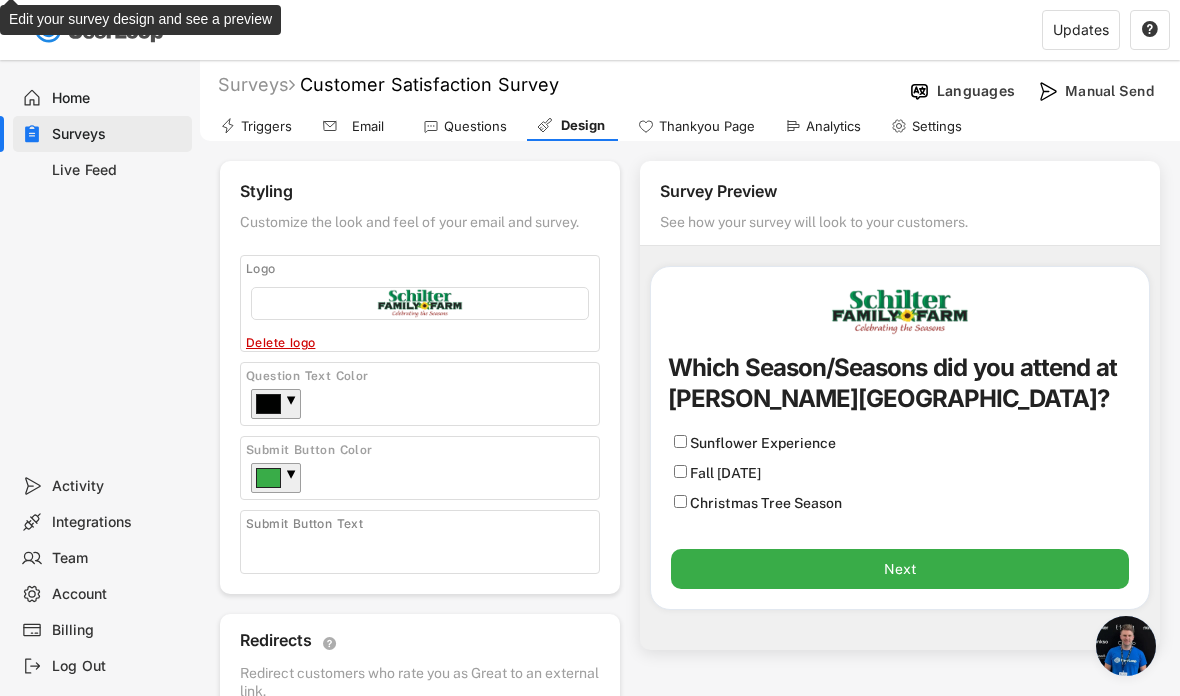 click 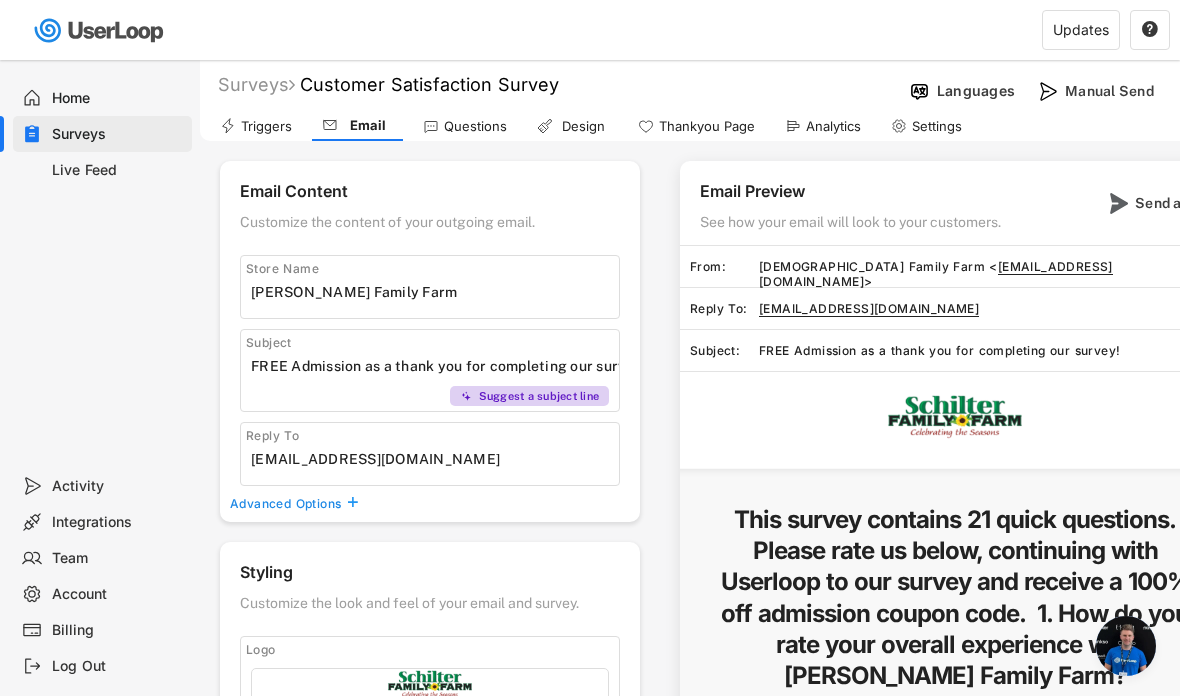 click on "Surveys" at bounding box center (118, 134) 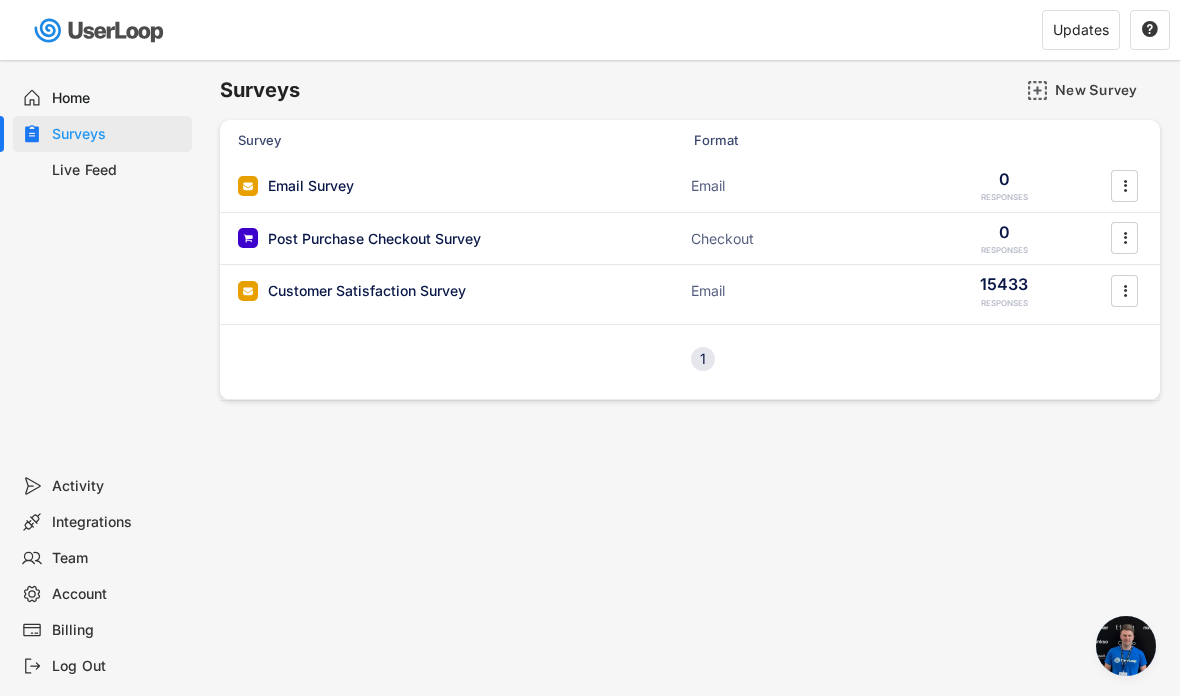 click on "Customer Satisfaction Survey" at bounding box center [367, 291] 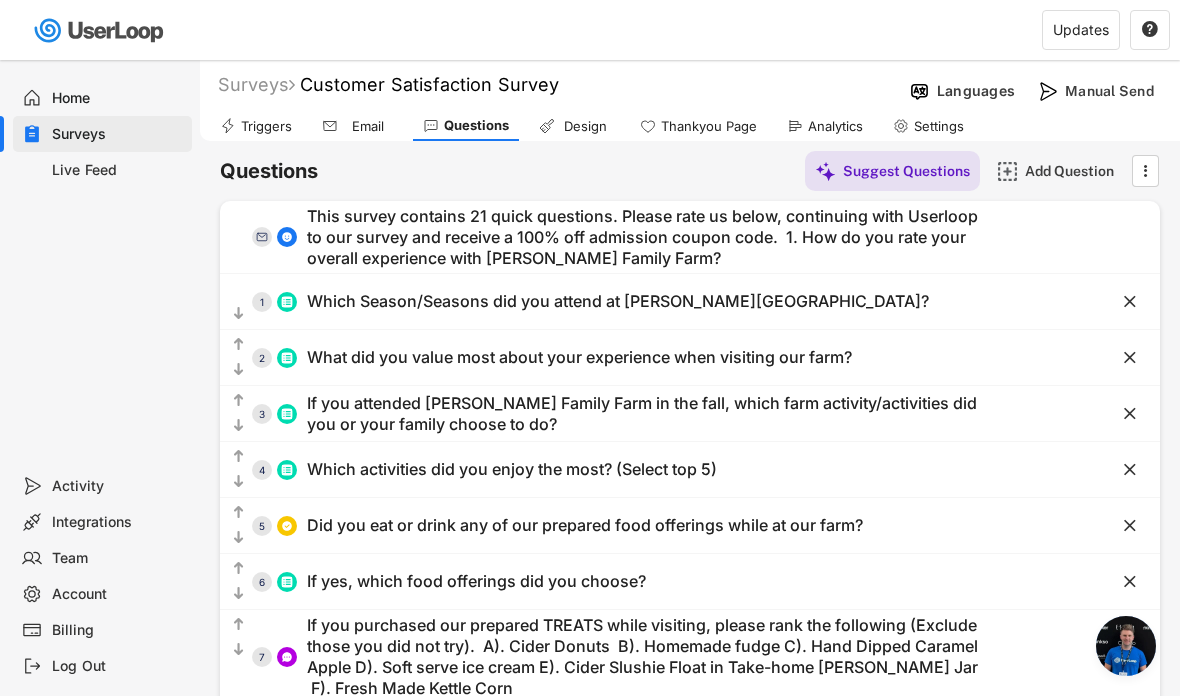 click at bounding box center [1126, 646] 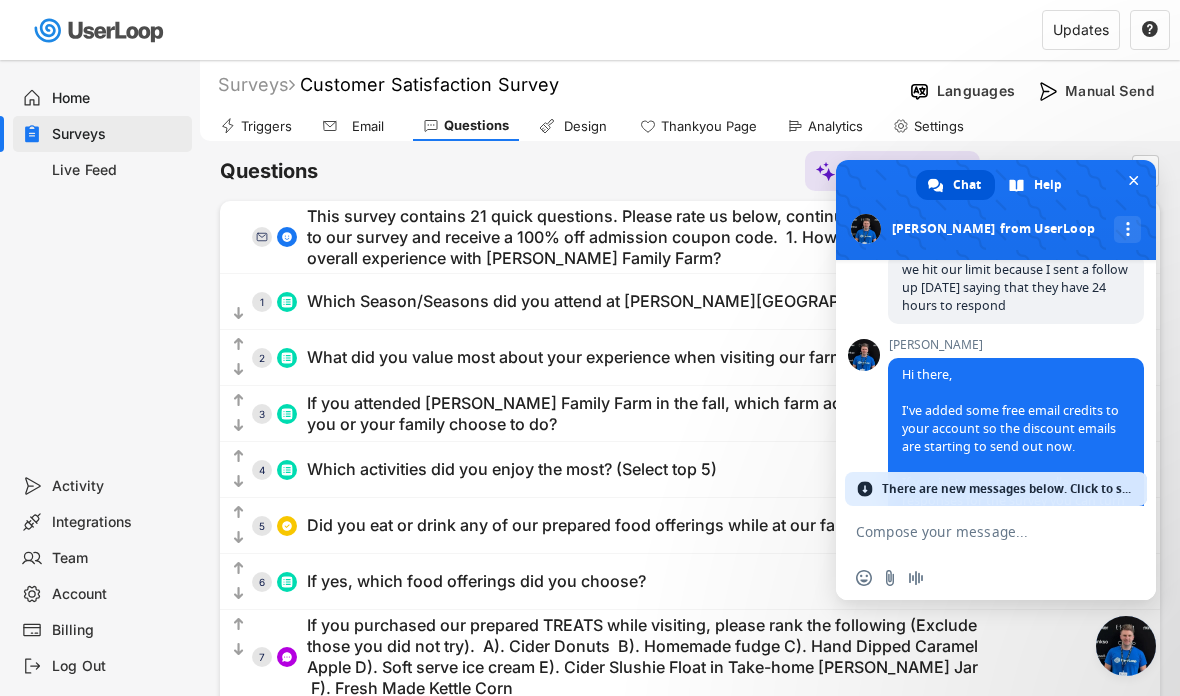 scroll, scrollTop: 3983, scrollLeft: 0, axis: vertical 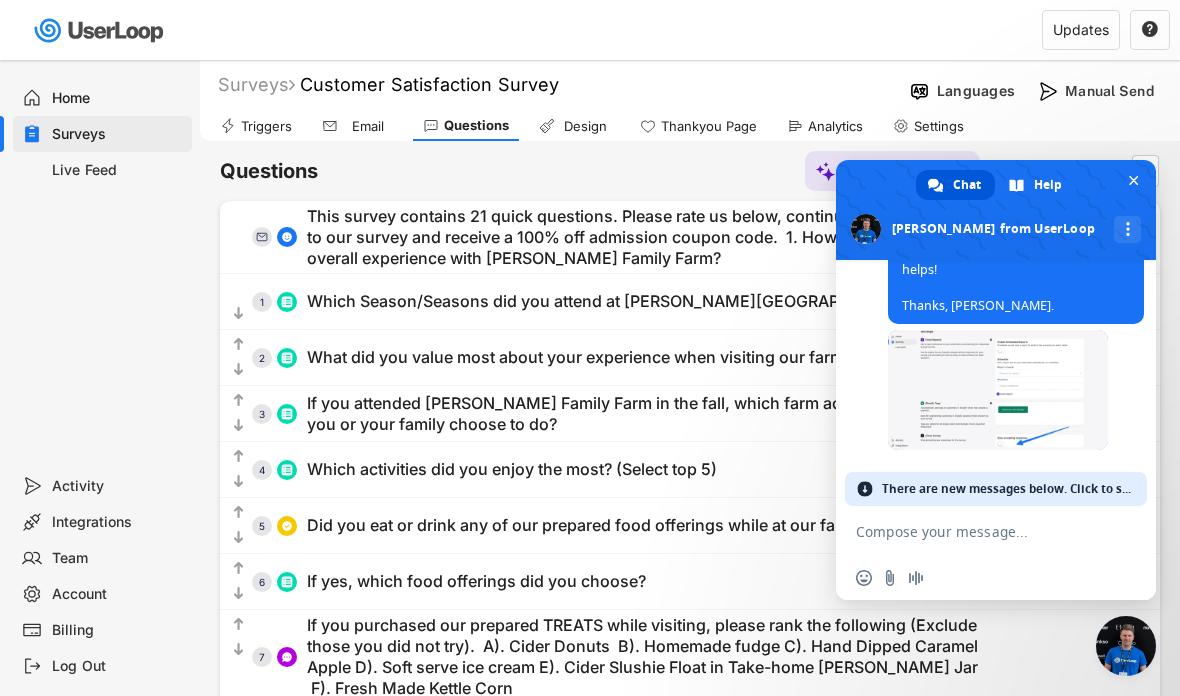 click at bounding box center [998, 390] 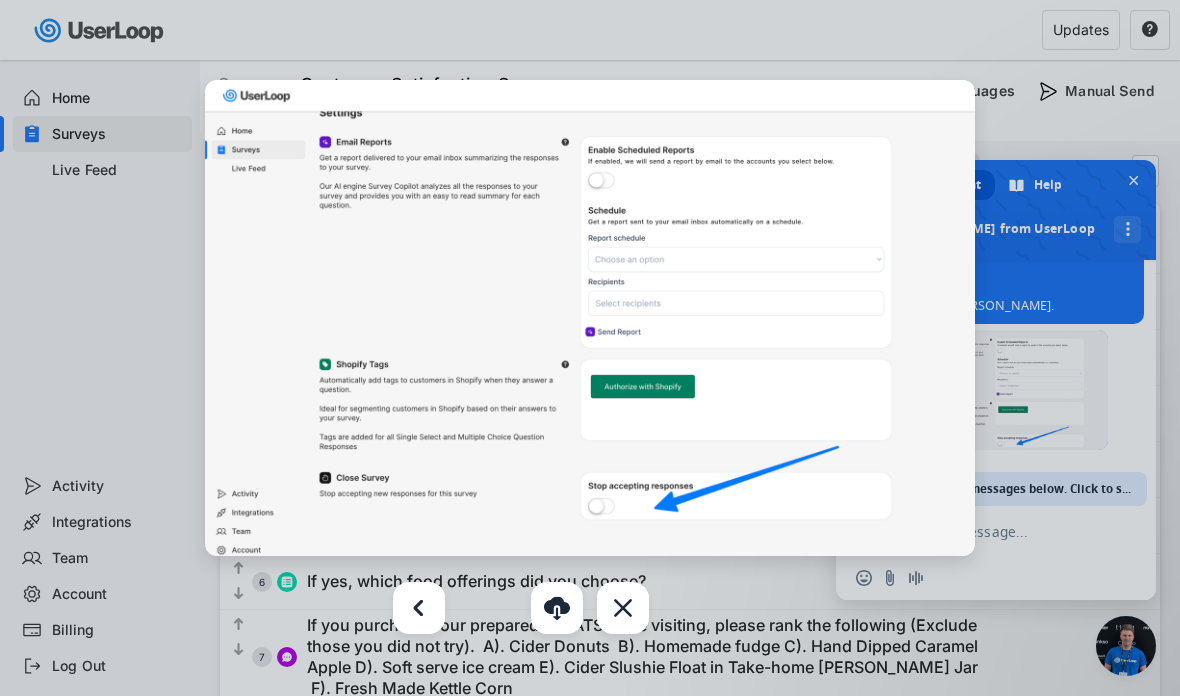 click at bounding box center (623, 608) 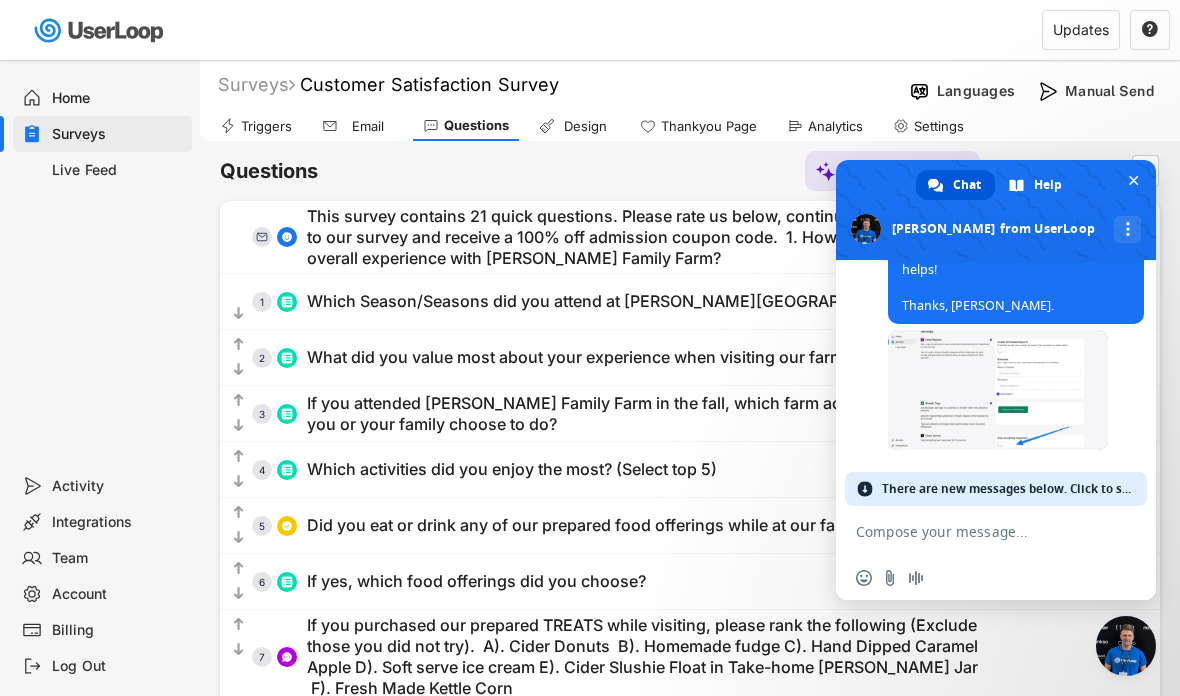 click at bounding box center (1134, 180) 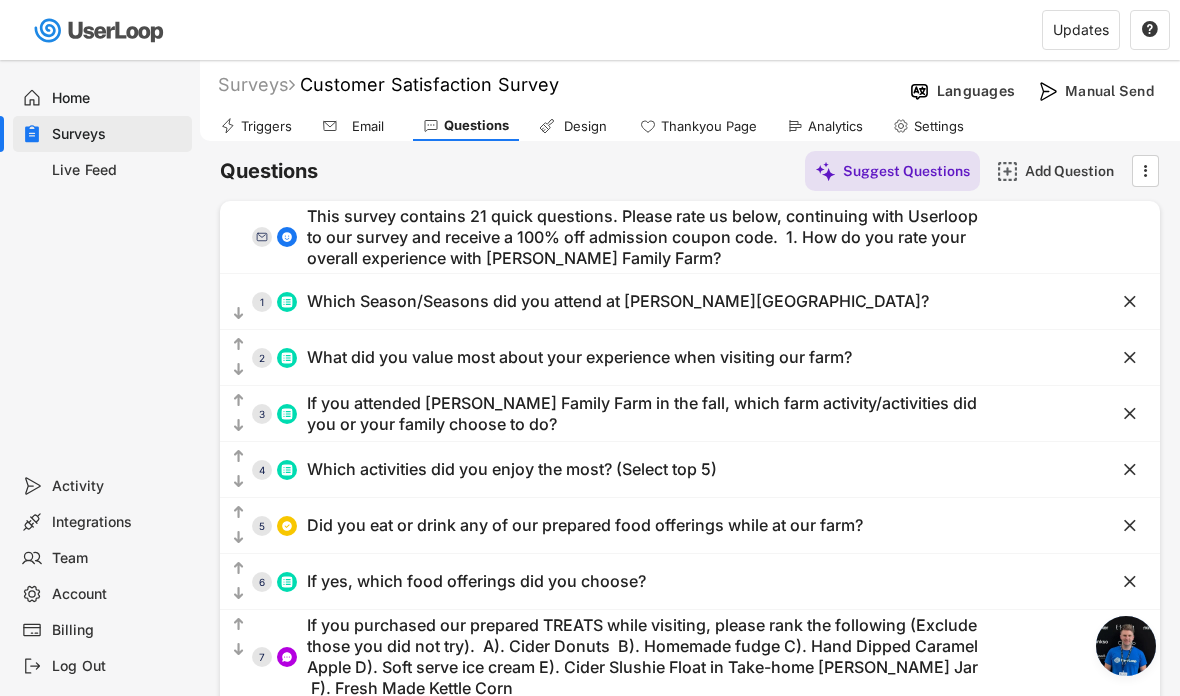 click on "Surveys" at bounding box center [118, 134] 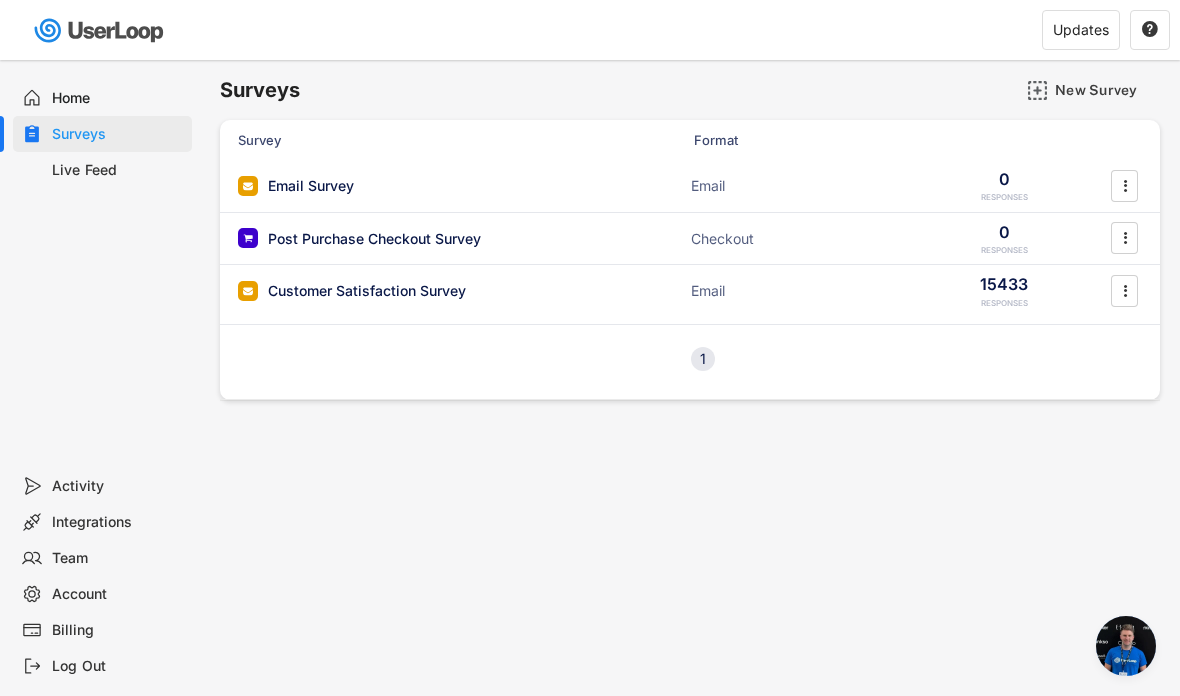 click on "Surveys" at bounding box center (118, 134) 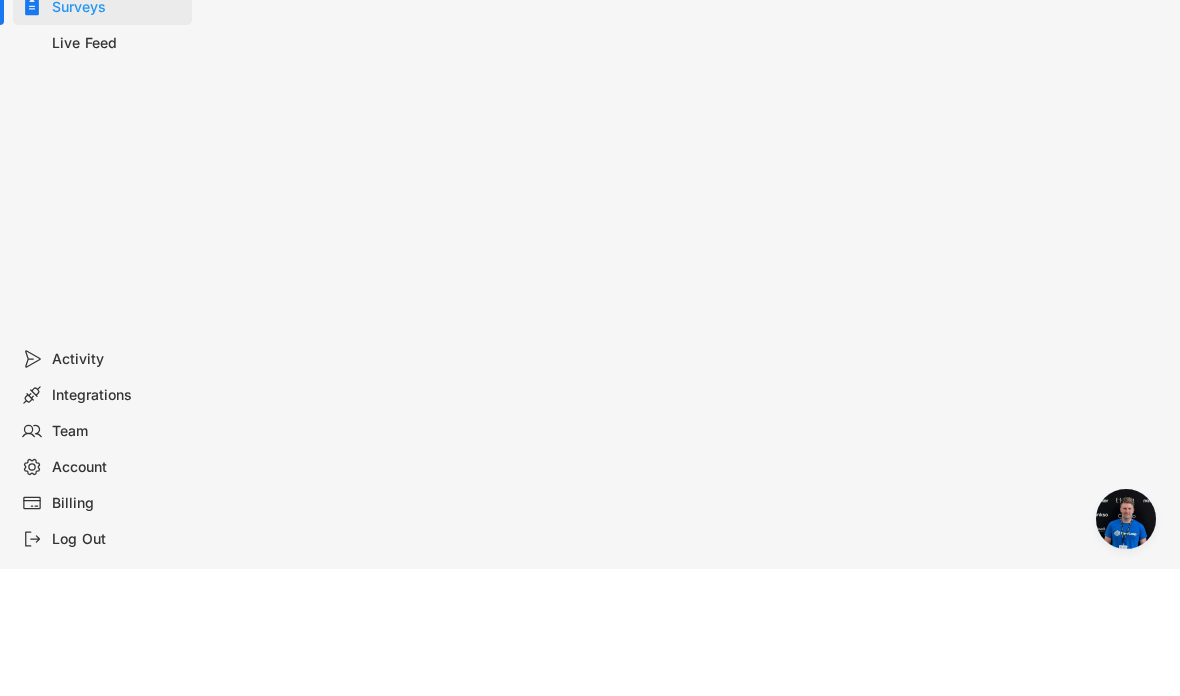 scroll, scrollTop: 3559, scrollLeft: 0, axis: vertical 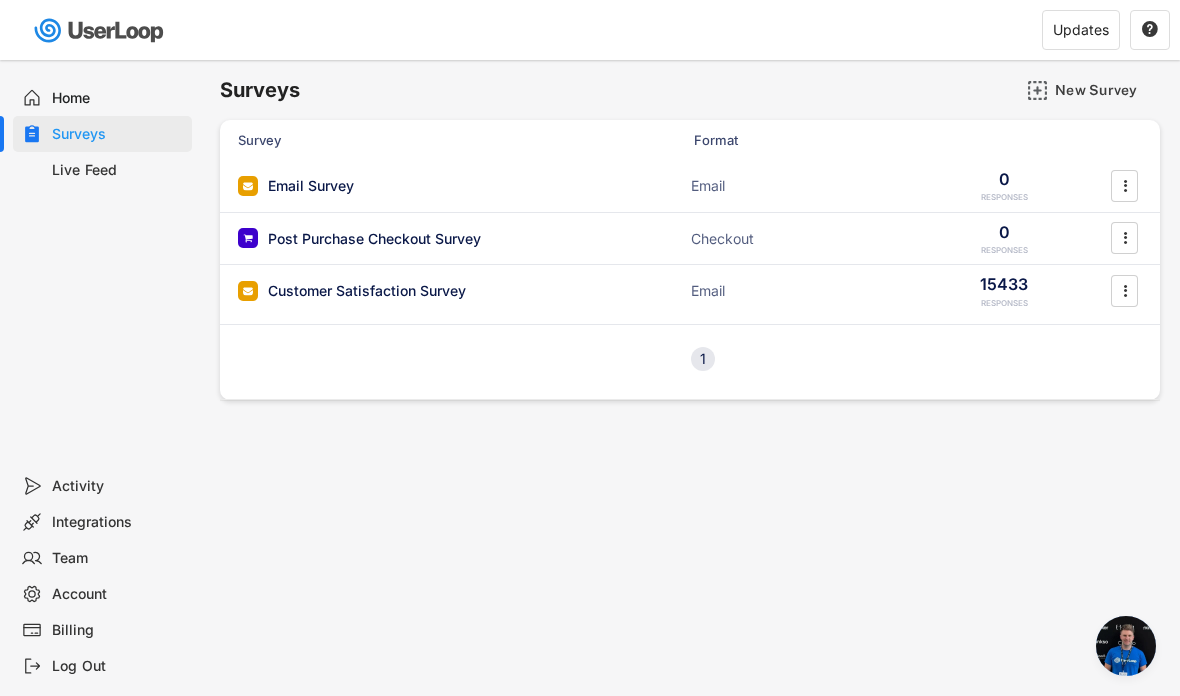 click on "Post Purchase Checkout Survey" at bounding box center [374, 239] 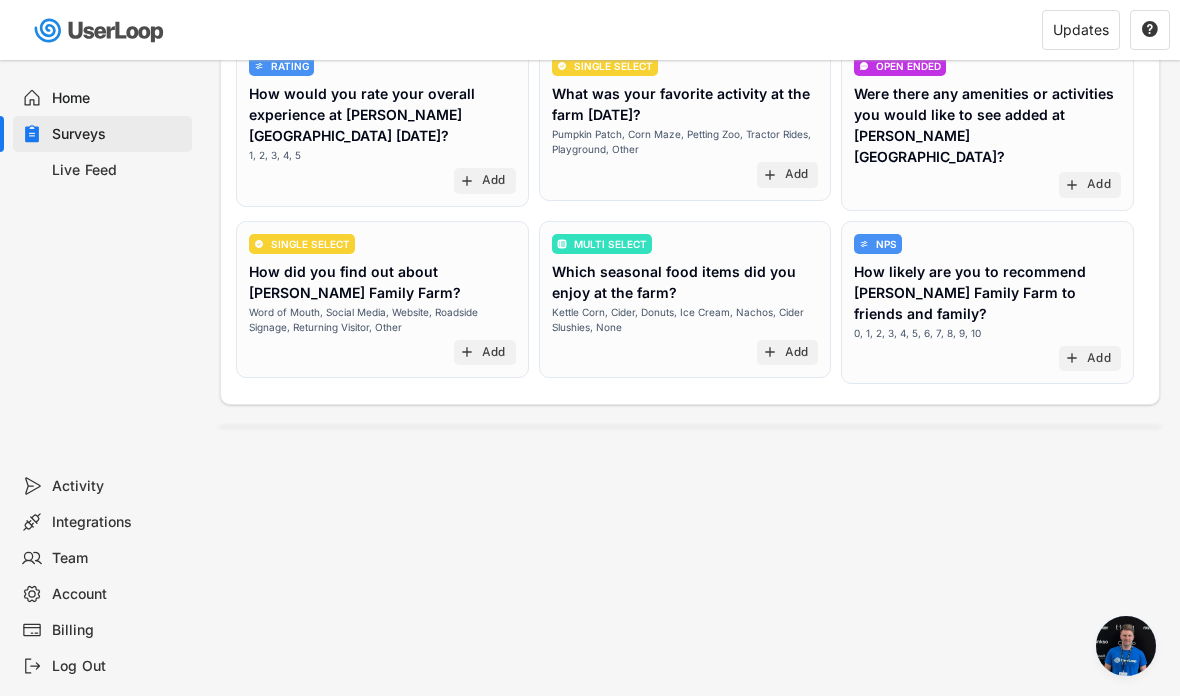 scroll, scrollTop: 0, scrollLeft: 0, axis: both 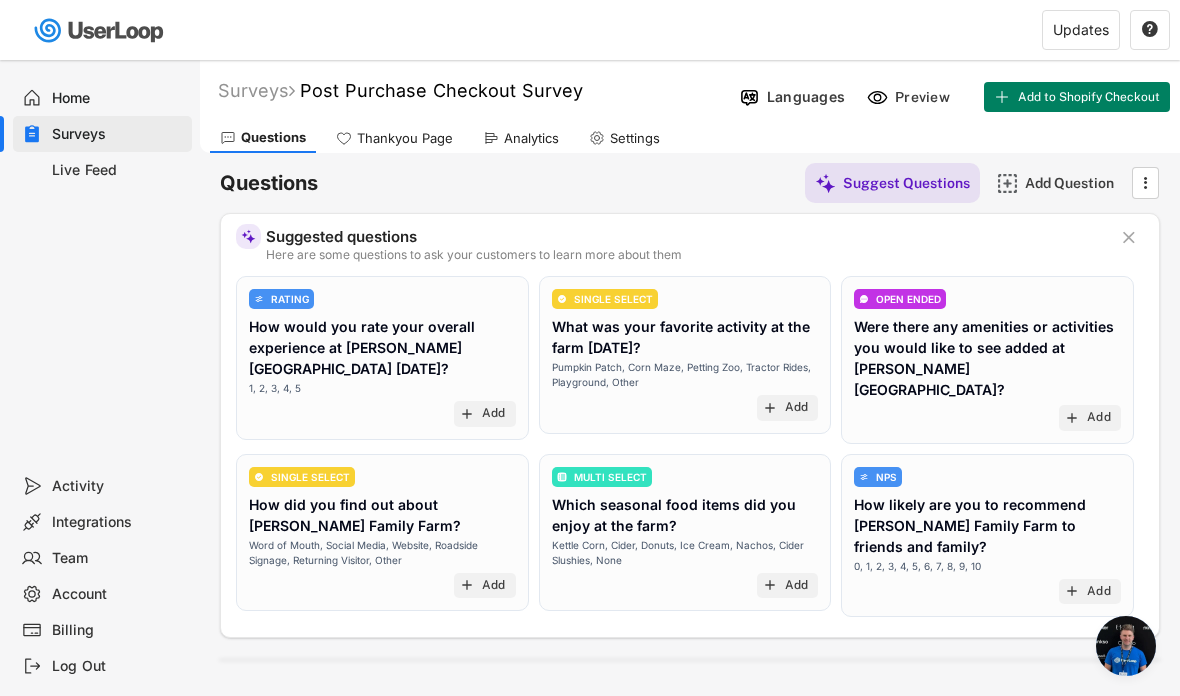 click on "Thankyou Page" at bounding box center (394, 138) 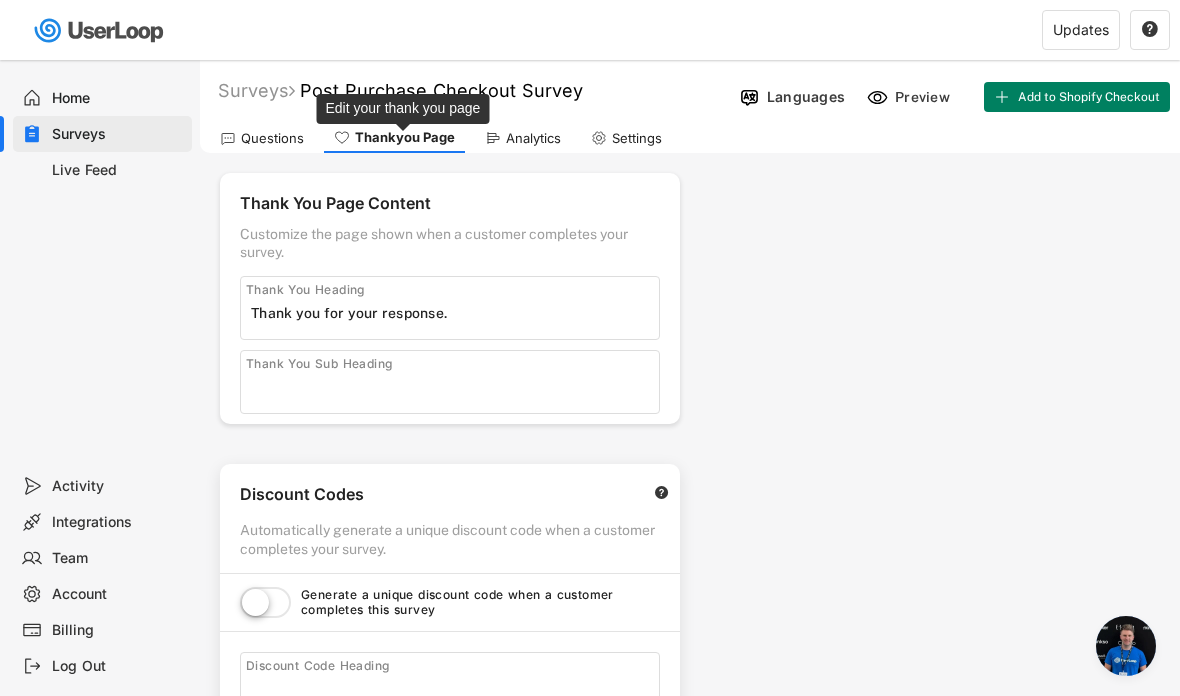 click on "Thankyou Page" at bounding box center (405, 137) 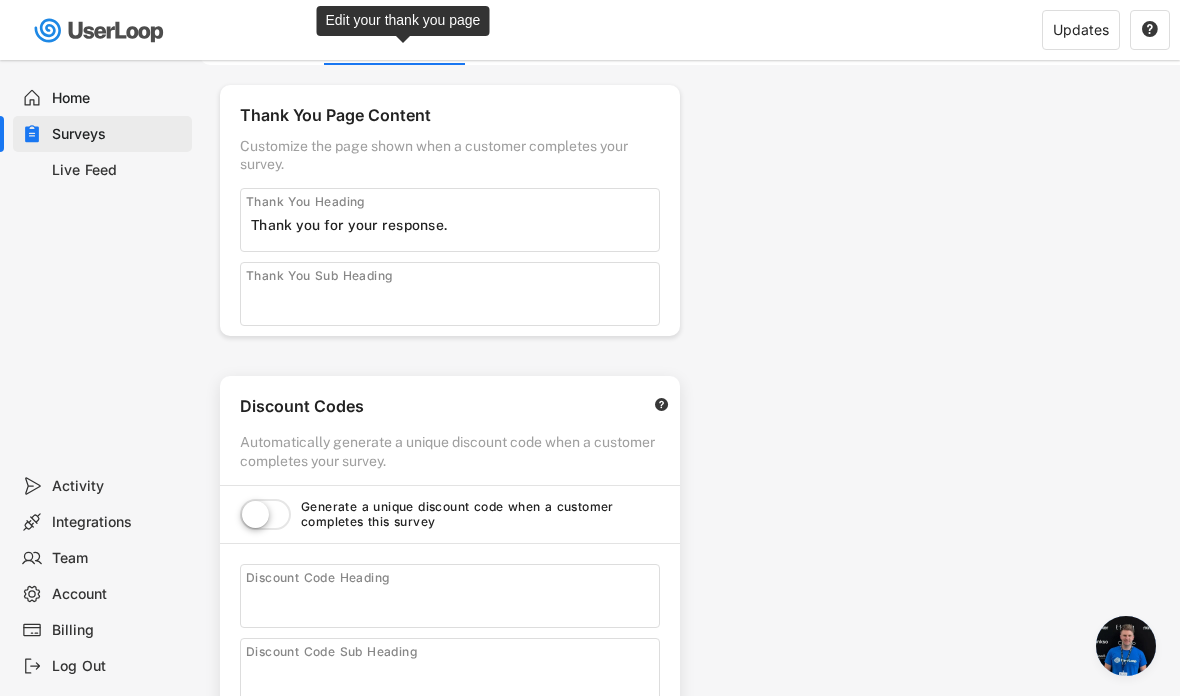scroll, scrollTop: 0, scrollLeft: 0, axis: both 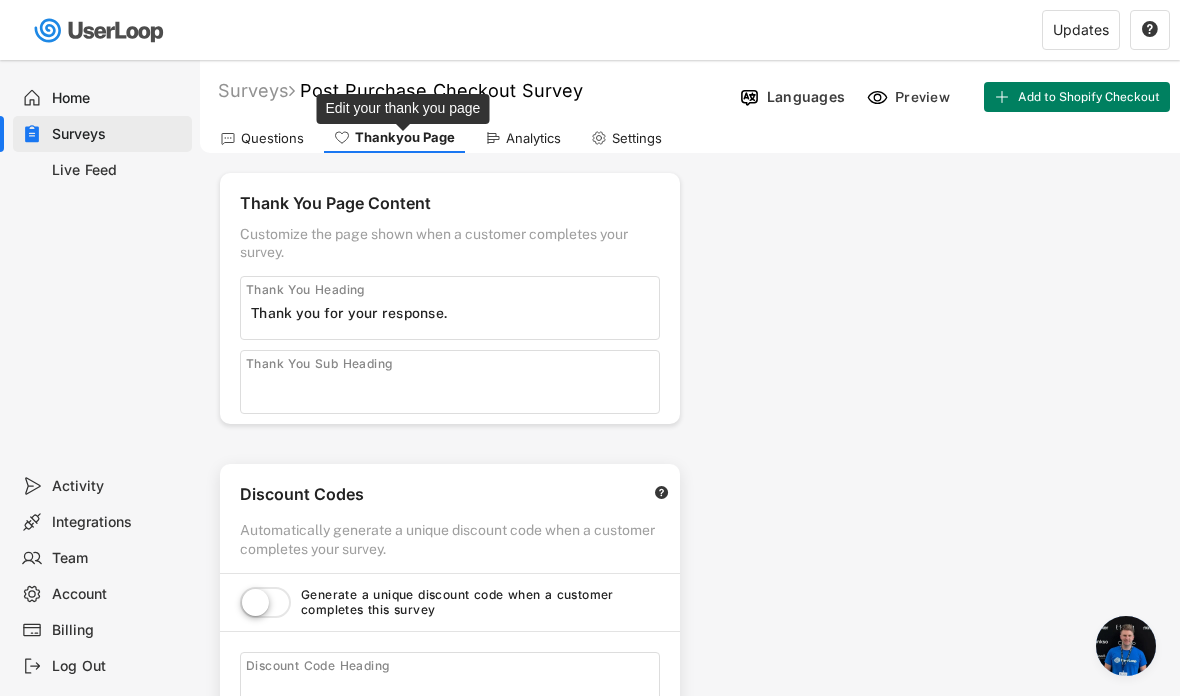 click at bounding box center [1126, 646] 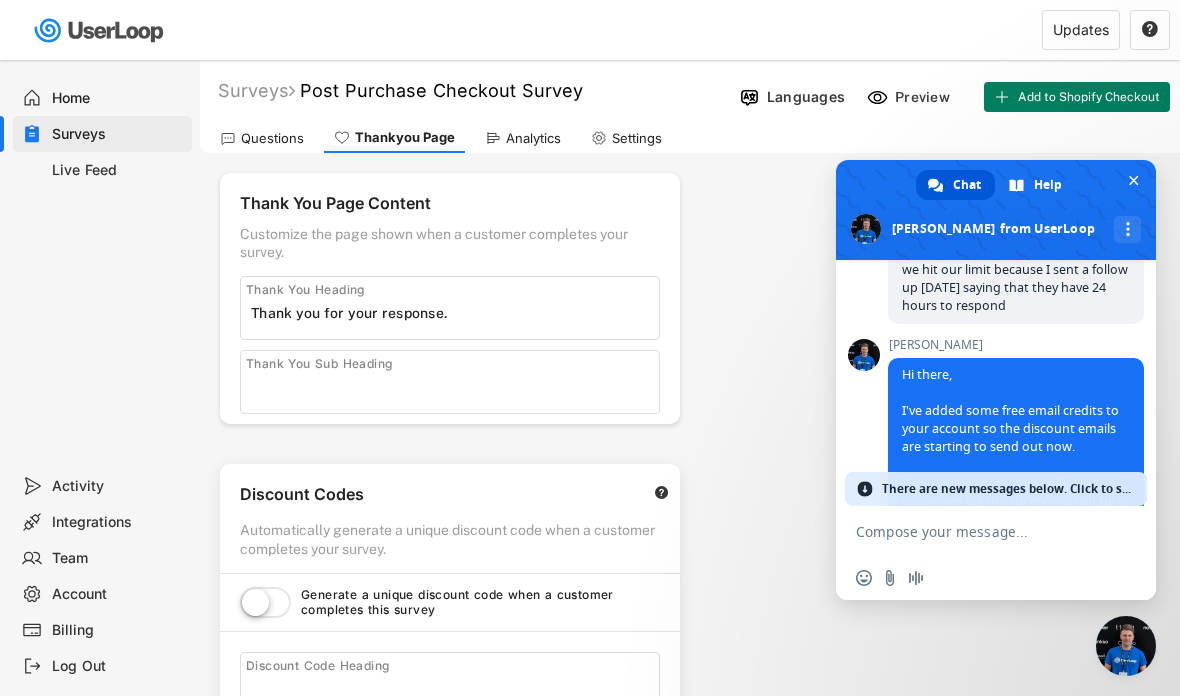 scroll, scrollTop: 3983, scrollLeft: 0, axis: vertical 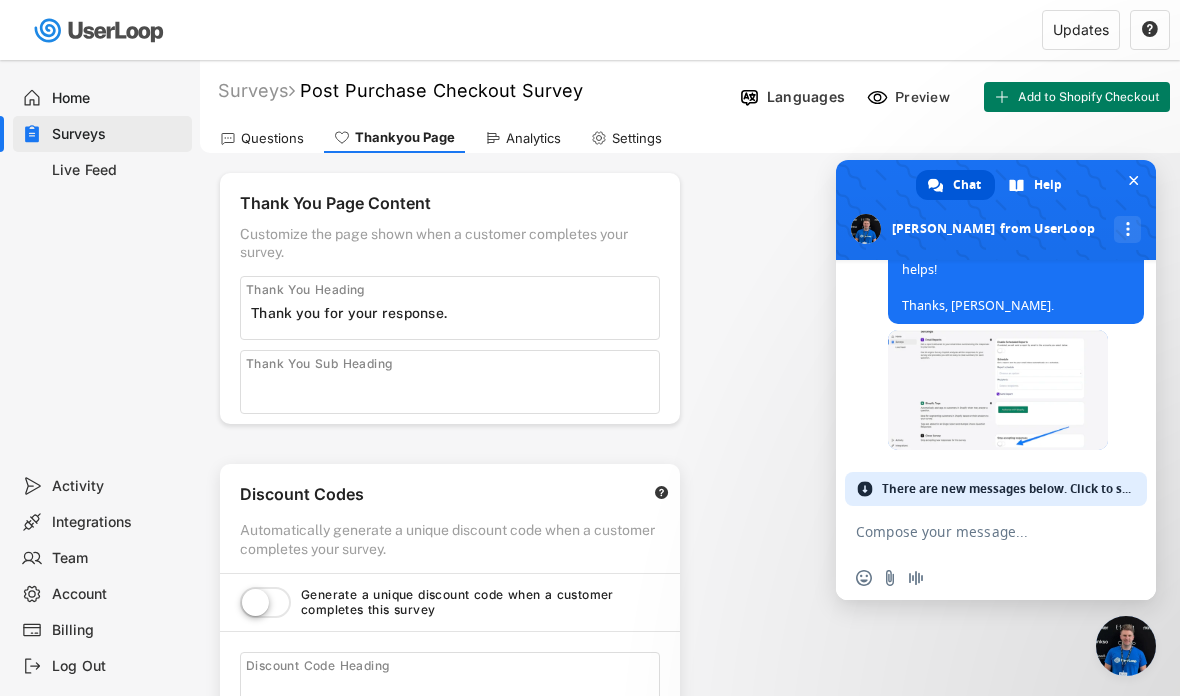 click at bounding box center [998, 390] 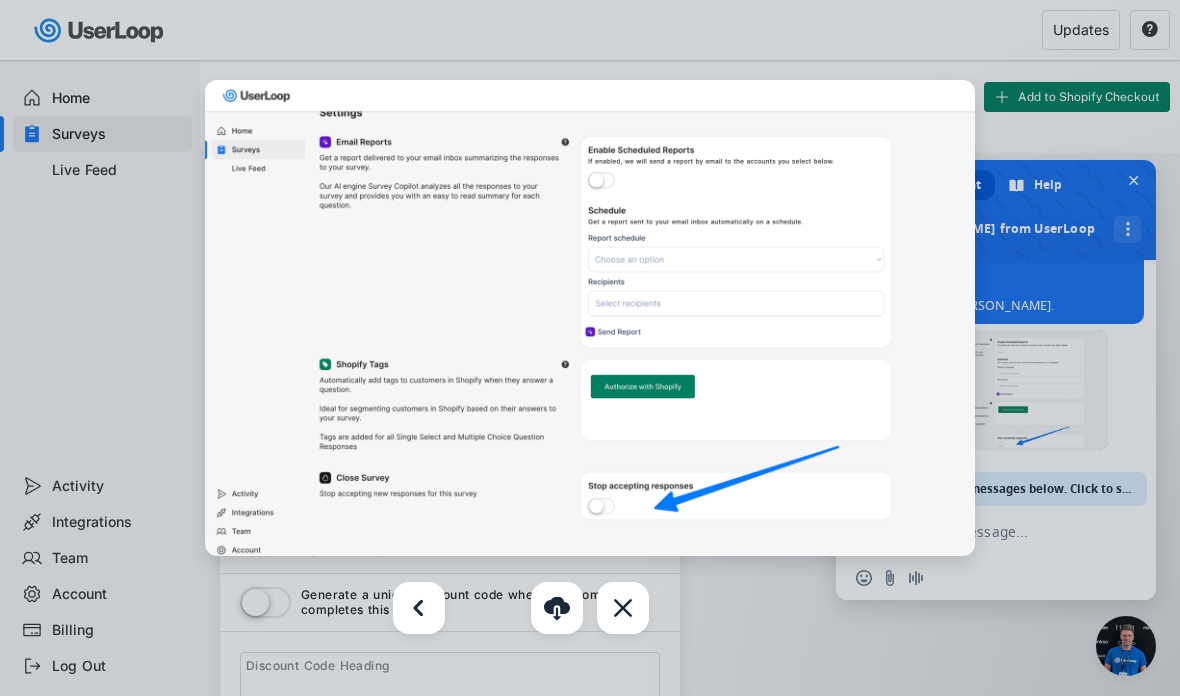 click at bounding box center [590, 348] 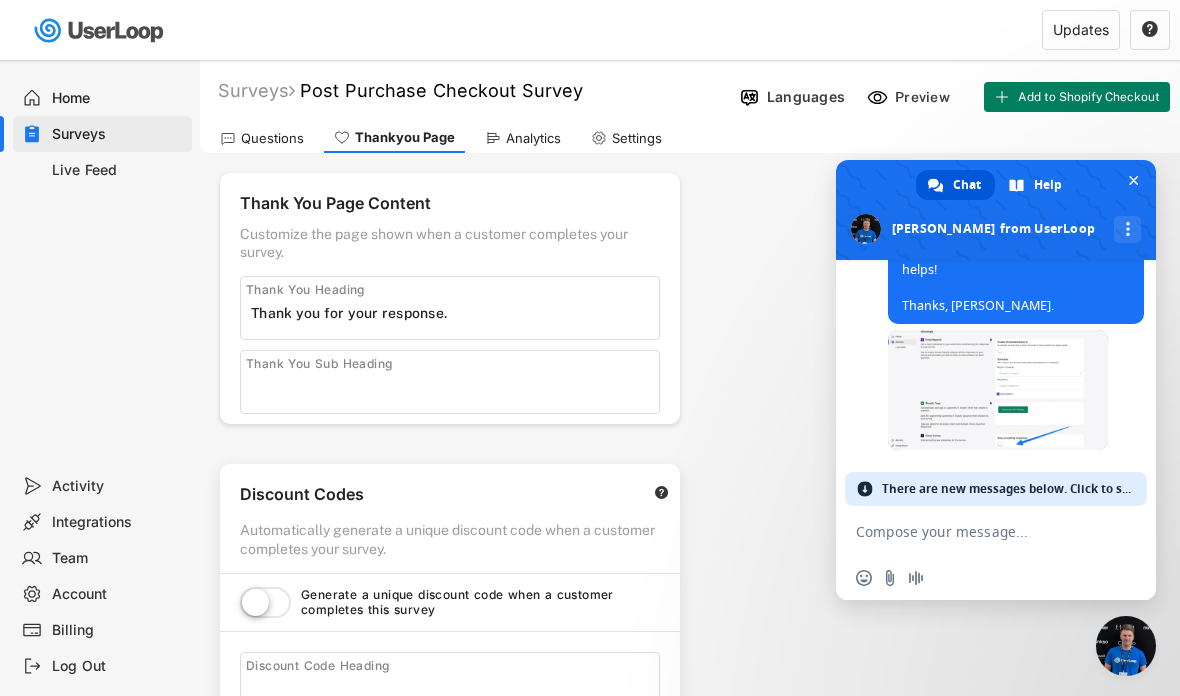 click 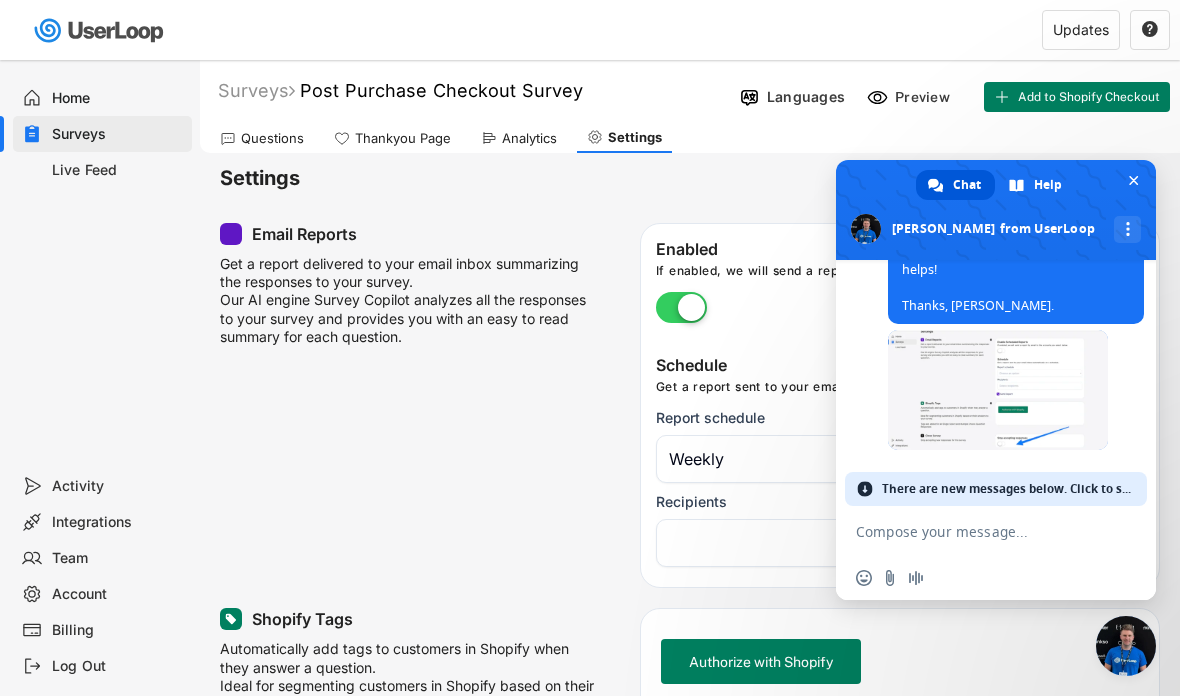 select on "1348695171700984260__LOOKUP__1750785762216x569477577043240960" 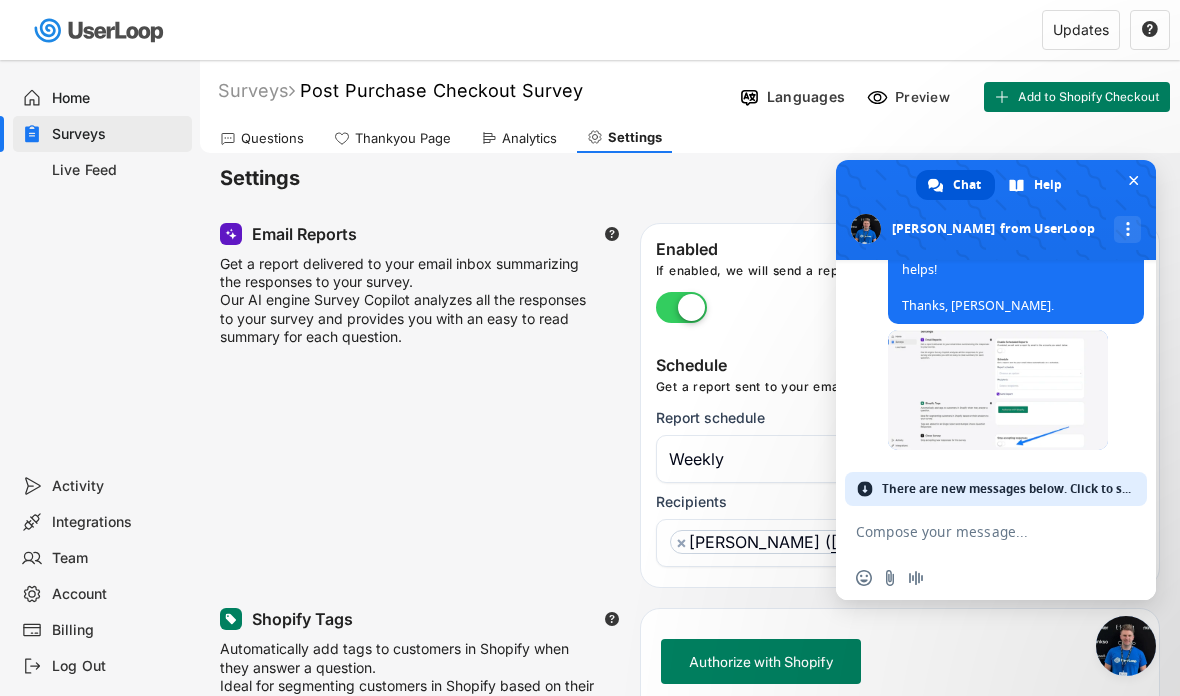 click at bounding box center [1133, 180] 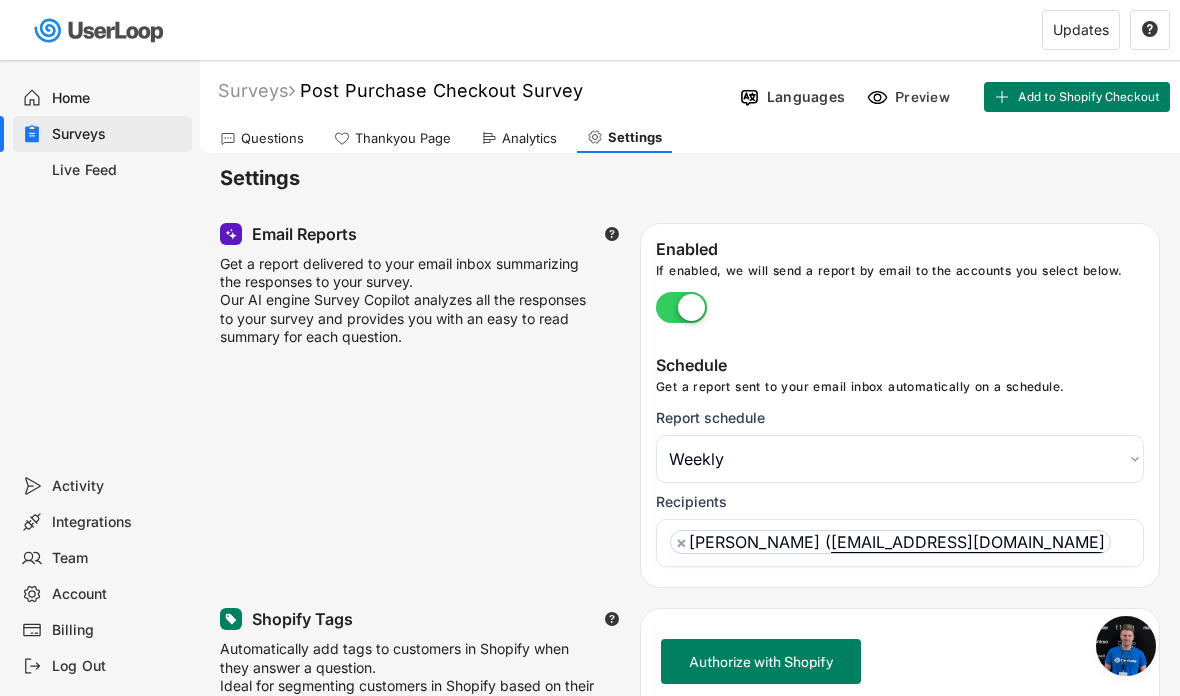 scroll, scrollTop: 183, scrollLeft: 0, axis: vertical 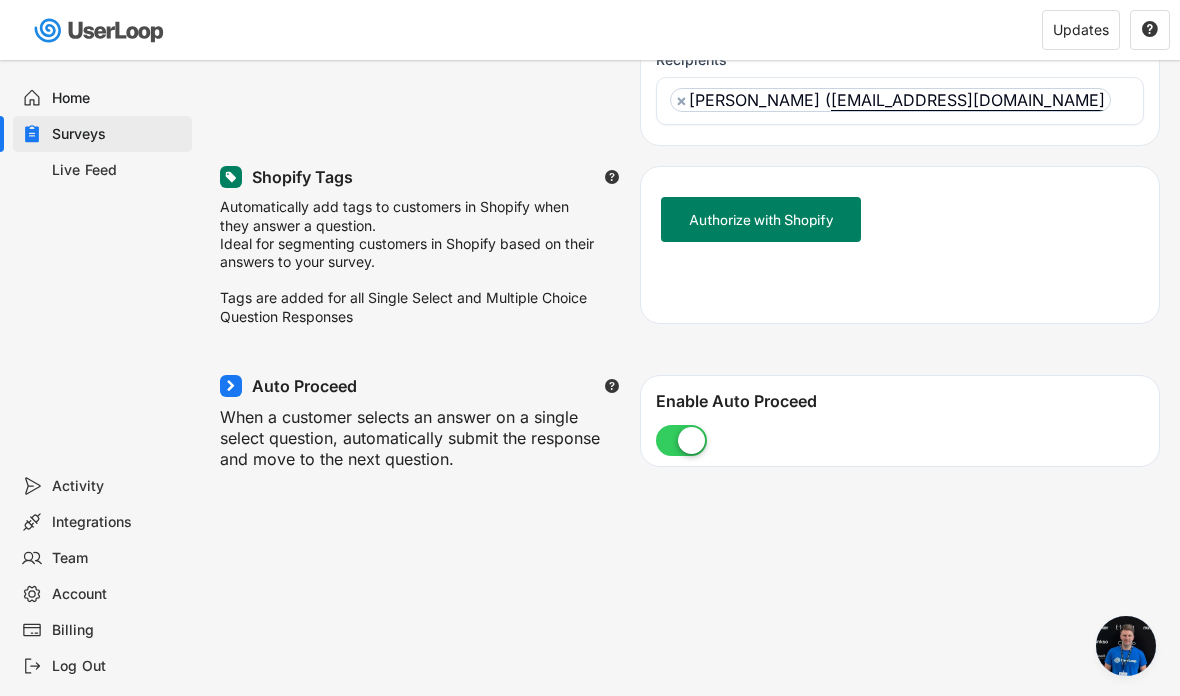 click at bounding box center (681, 442) 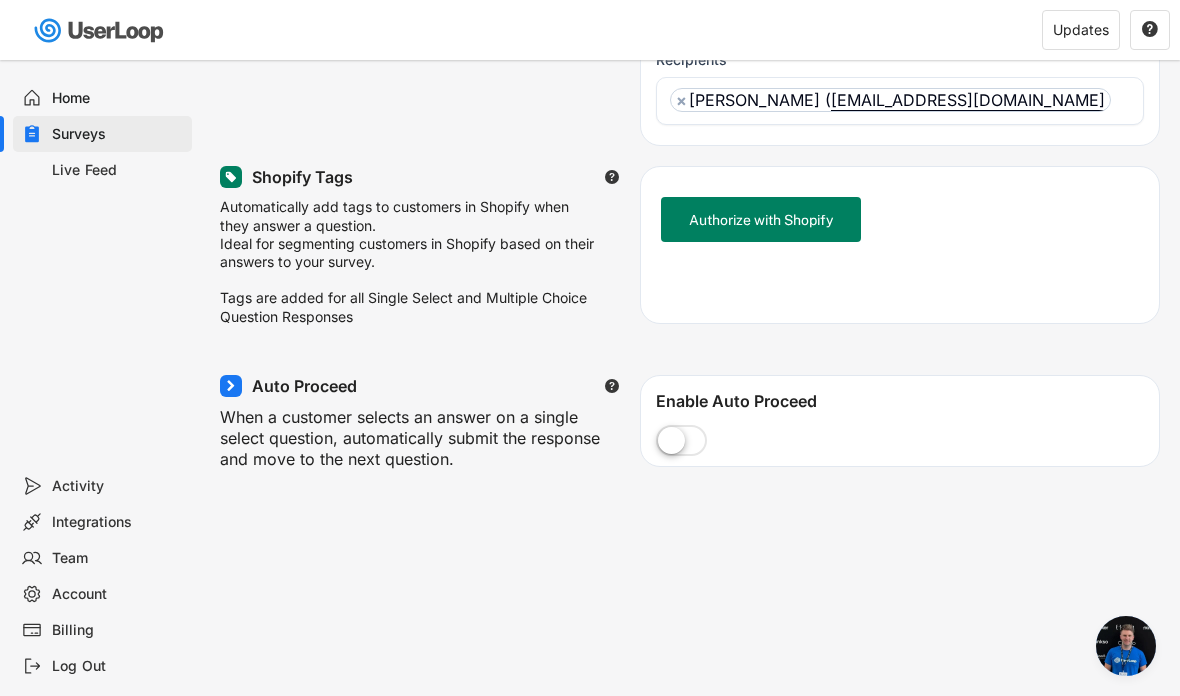 click at bounding box center (681, 442) 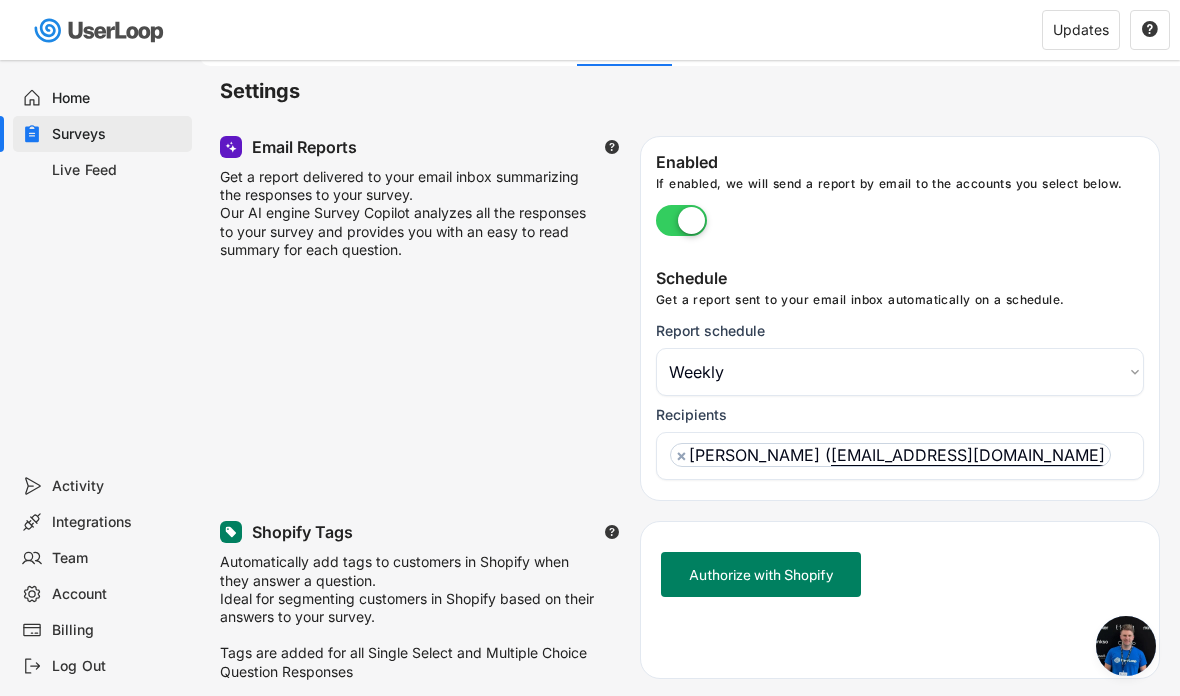 scroll, scrollTop: 0, scrollLeft: 0, axis: both 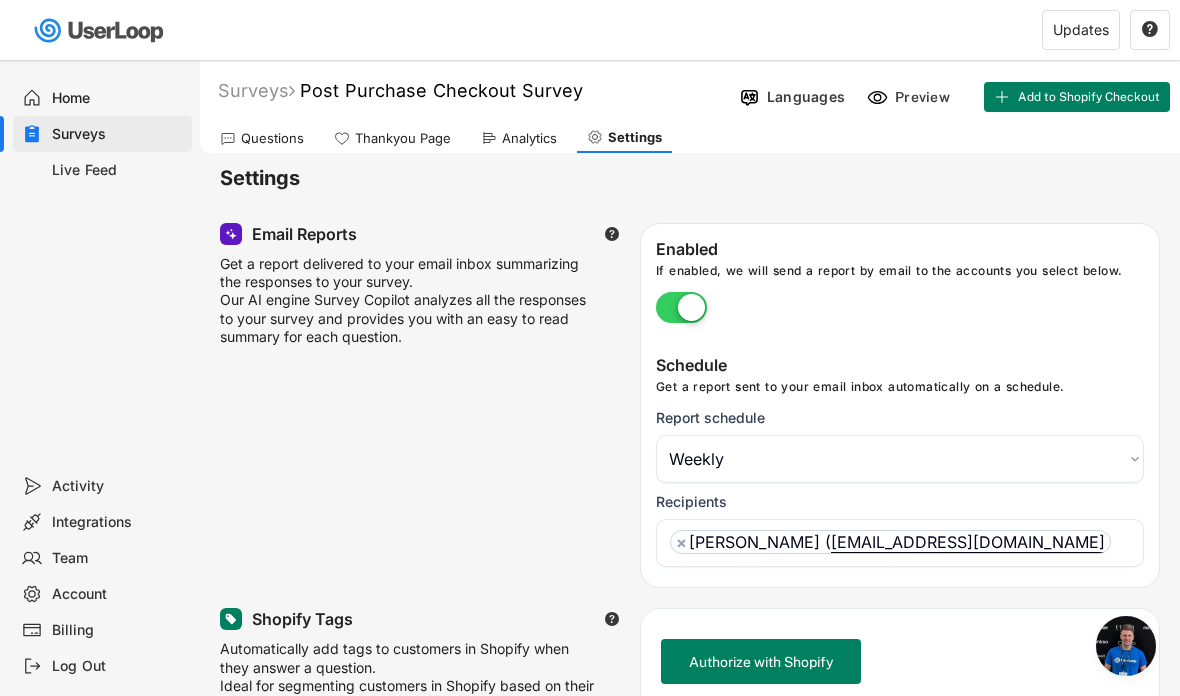 click on "Get a report delivered to your email inbox summarizing the responses to your survey.
Our AI engine Survey Copilot analyzes all the responses to your survey and provides you with an easy to read summary for each question." at bounding box center [410, 300] 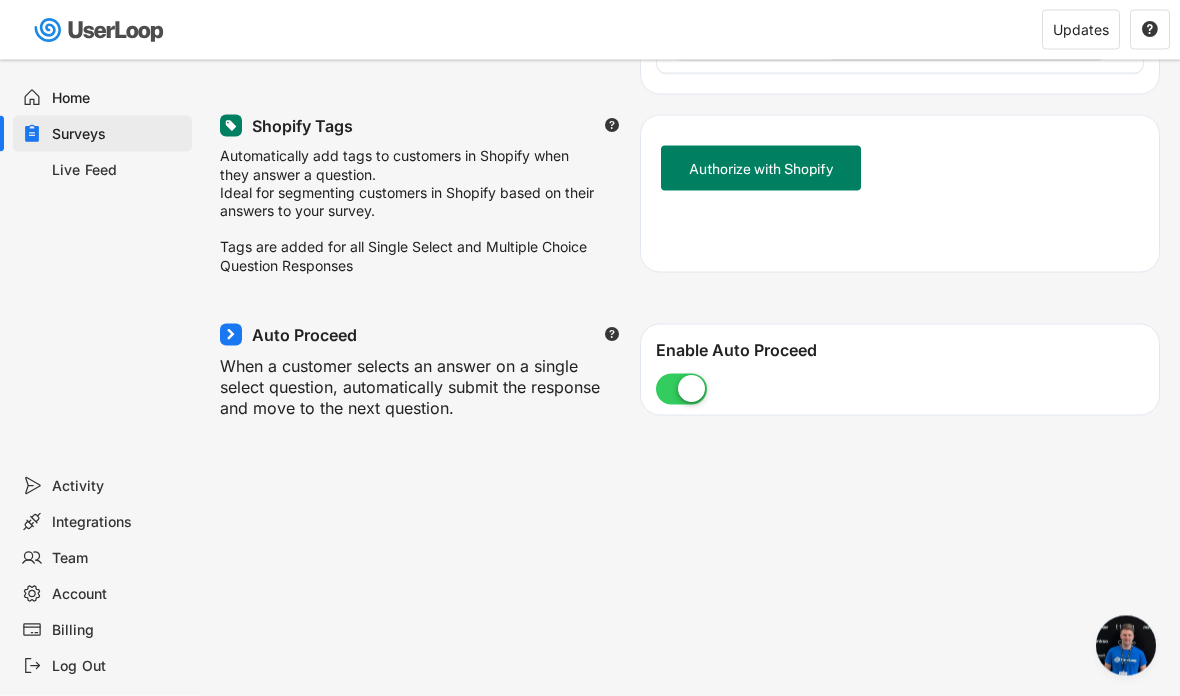 scroll, scrollTop: 494, scrollLeft: 0, axis: vertical 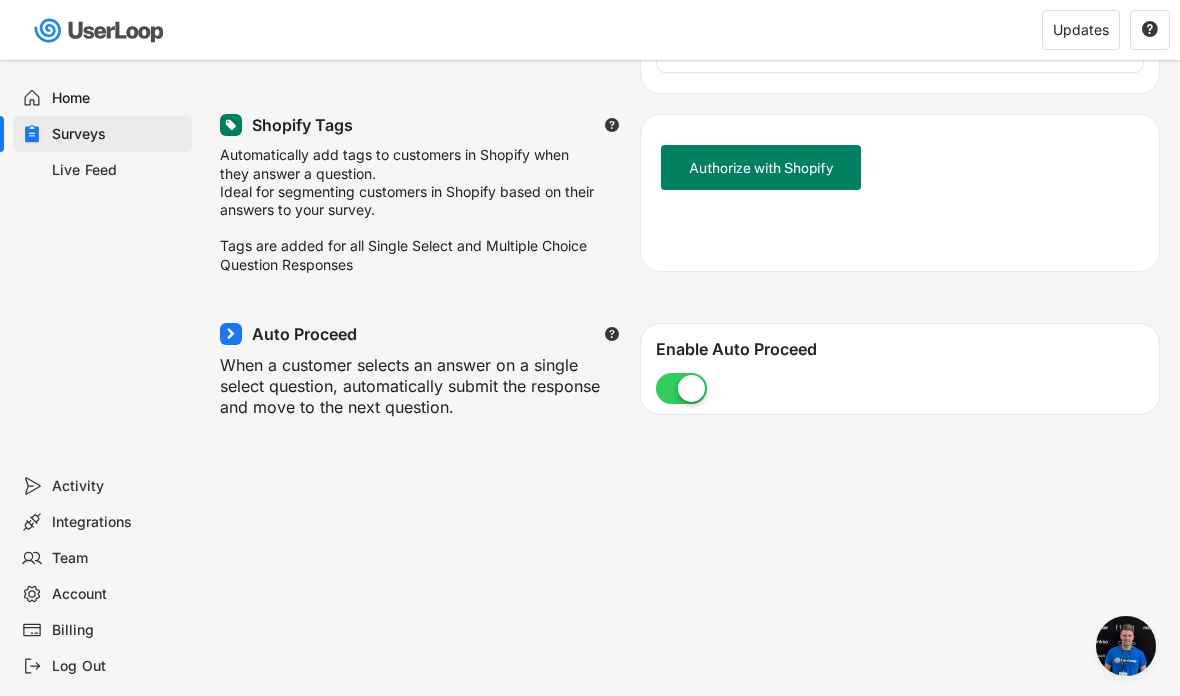 click at bounding box center [1126, 646] 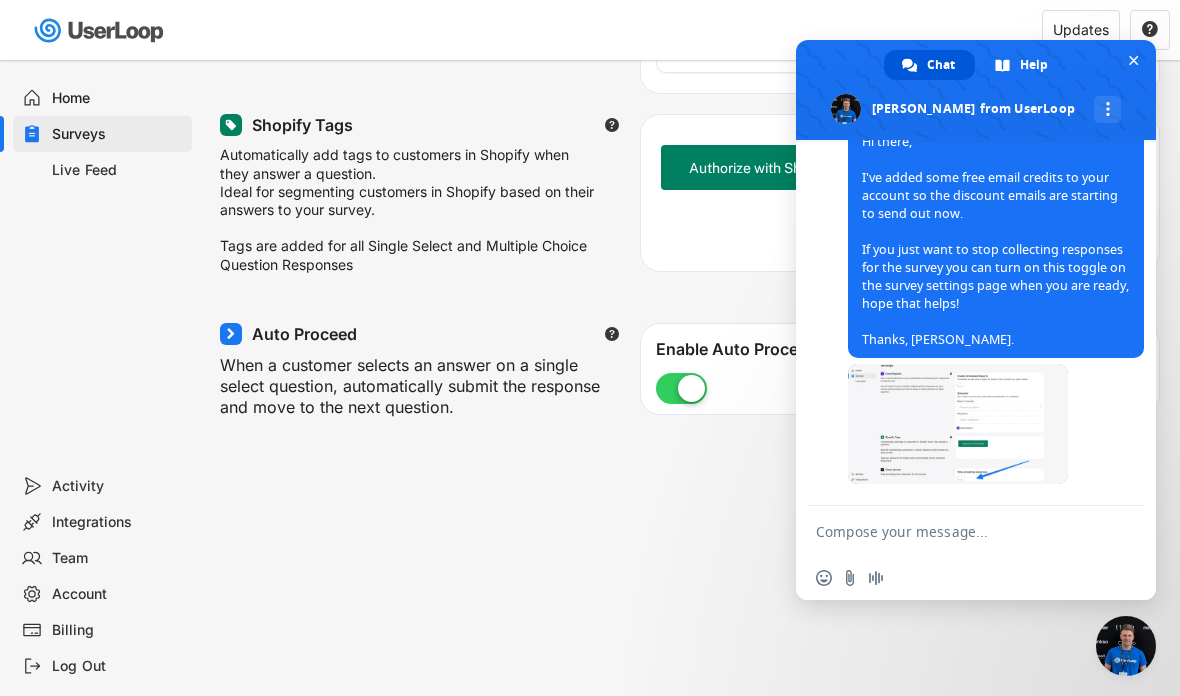 click at bounding box center [958, 424] 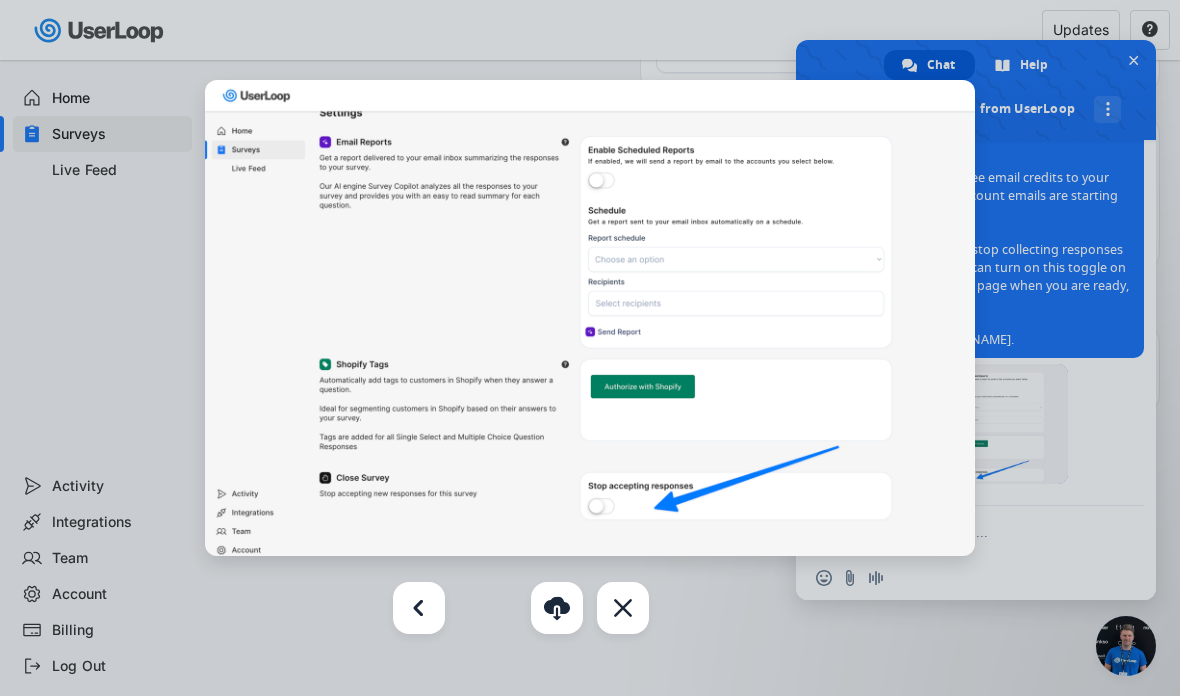 click at bounding box center (590, 318) 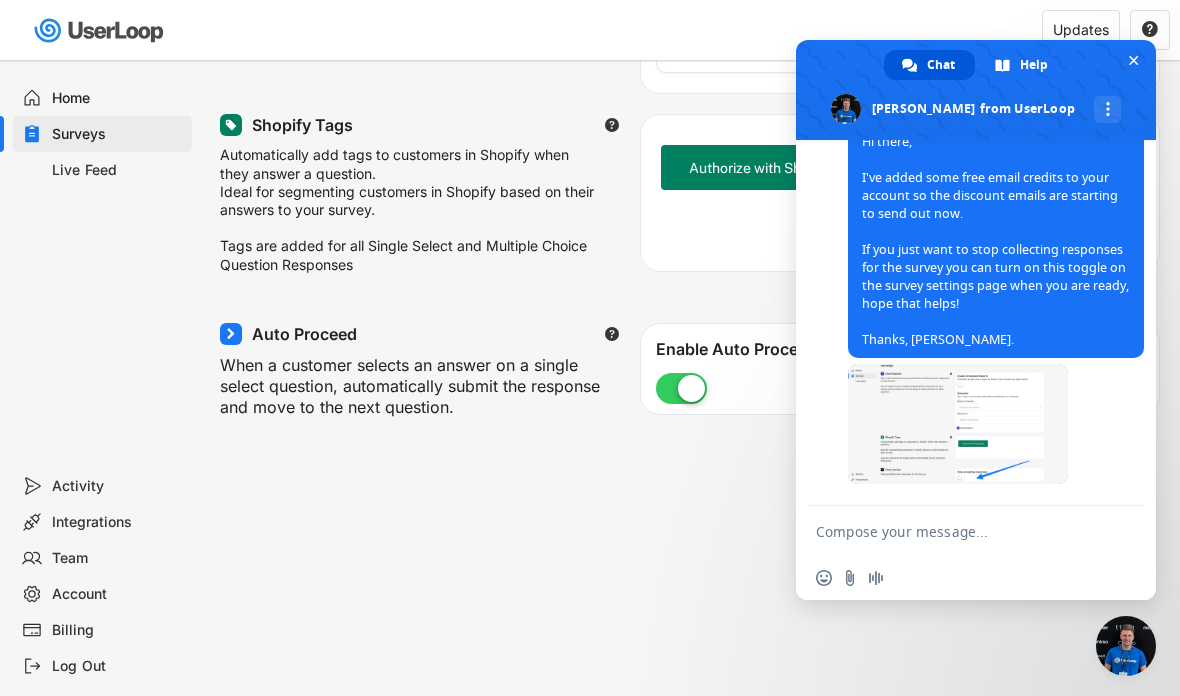 click on "Settings Email Reports

Get a report delivered to your email inbox summarizing the responses to your survey.
Our AI engine Survey Copilot analyzes all the responses to your survey and provides you with an easy to read summary for each question. Enabled If enabled, we will send a report by email to the accounts you select below.
Schedule Get a report sent to your email inbox automatically on a schedule. Report schedule Choose an option Daily Weekly Monthly Recipients [PERSON_NAME] ([EMAIL_ADDRESS][DOMAIN_NAME] × [PERSON_NAME] ( [EMAIL_ADDRESS][DOMAIN_NAME] Shopify Tags

Automatically add tags to customers in Shopify when they answer a question.
Ideal for segmenting customers in Shopify based on their answers to your survey. Tags are added for all Single Select and Multiple Choice Question Responses Authorize with Shopify Auto Proceed

Enable Auto Proceed" at bounding box center [690, 682] 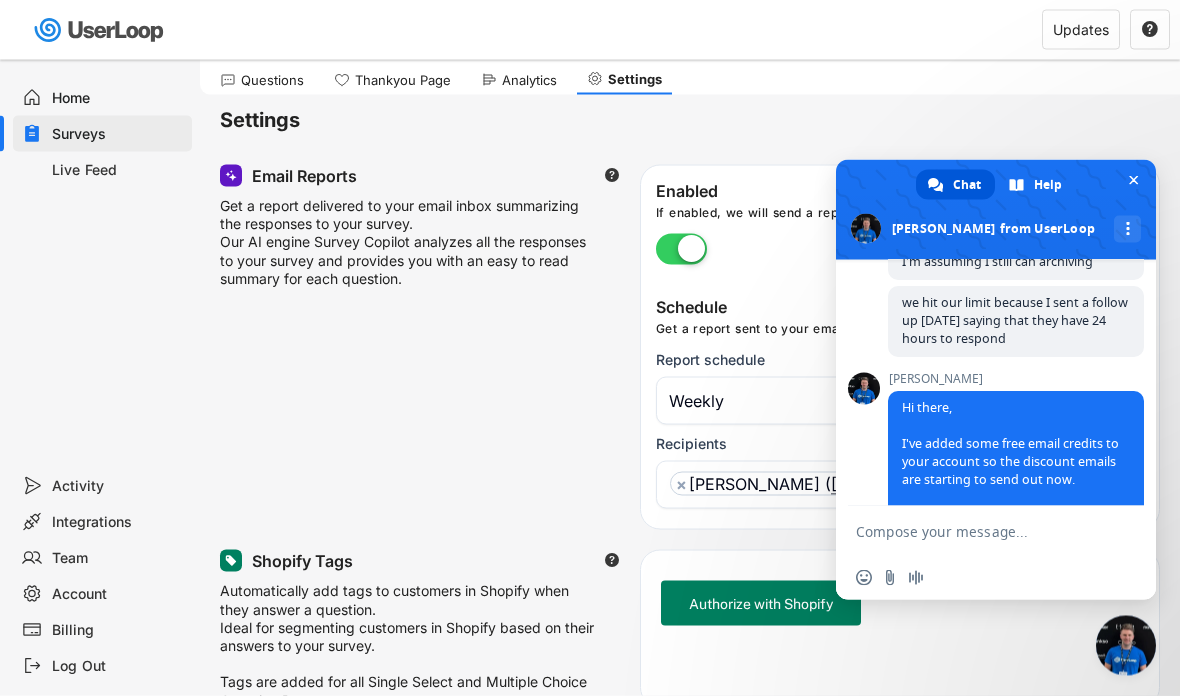 scroll, scrollTop: 62, scrollLeft: 0, axis: vertical 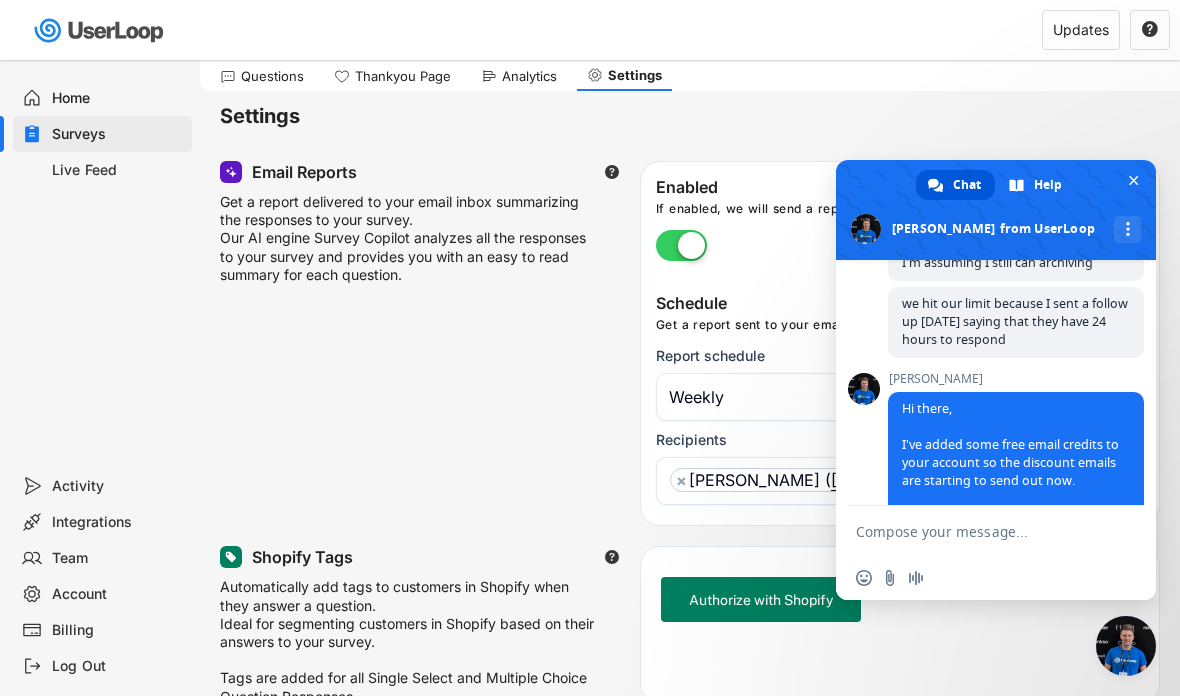 click at bounding box center (1134, 180) 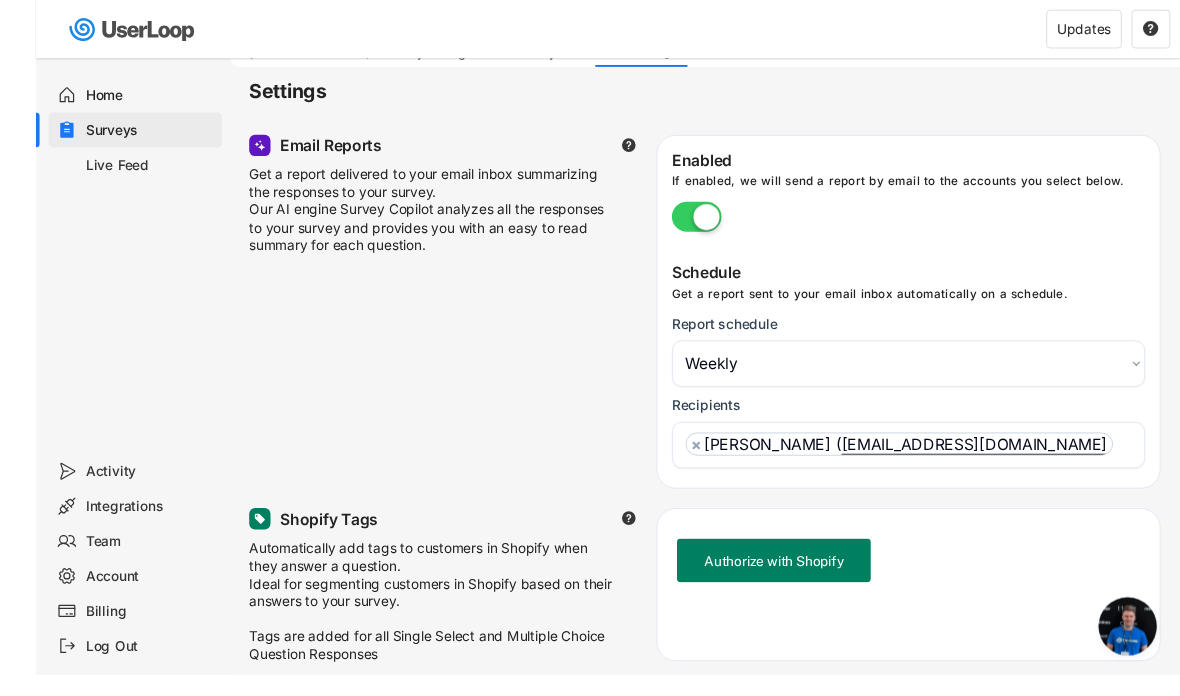 scroll, scrollTop: 56, scrollLeft: 0, axis: vertical 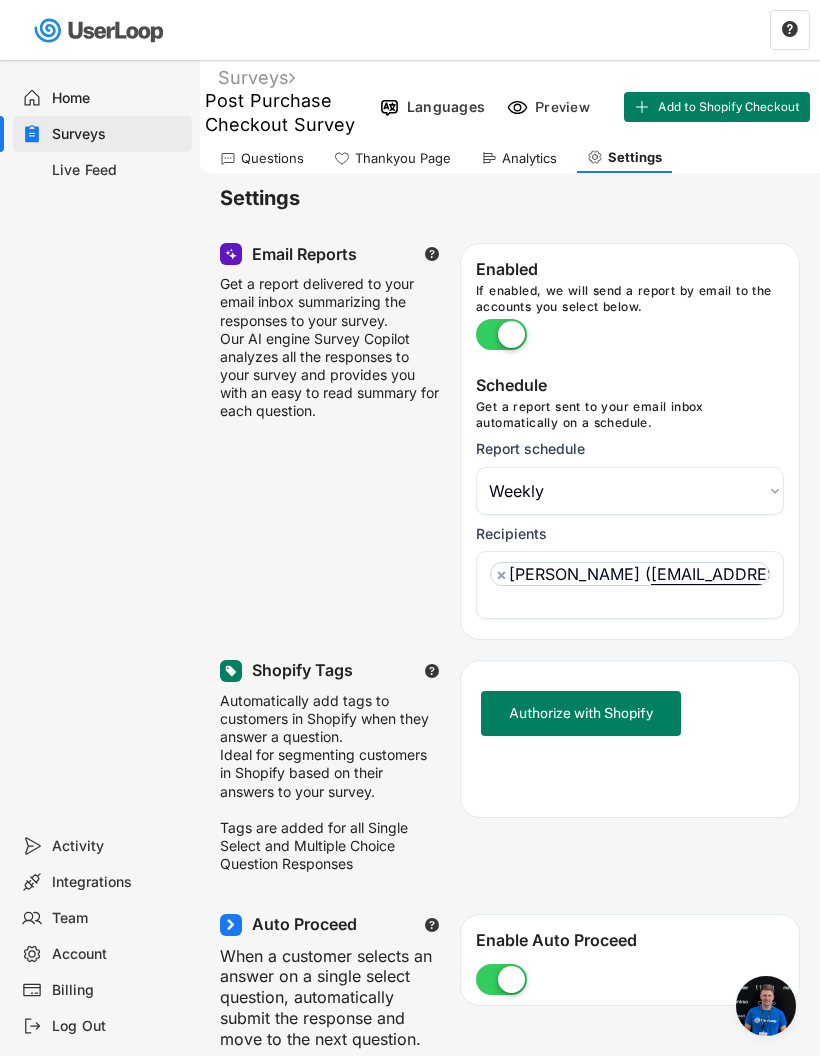 click on "Get a report delivered to your email inbox summarizing the responses to your survey.
Our AI engine Survey Copilot analyzes all the responses to your survey and provides you with an easy to read summary for each question." at bounding box center [330, 348] 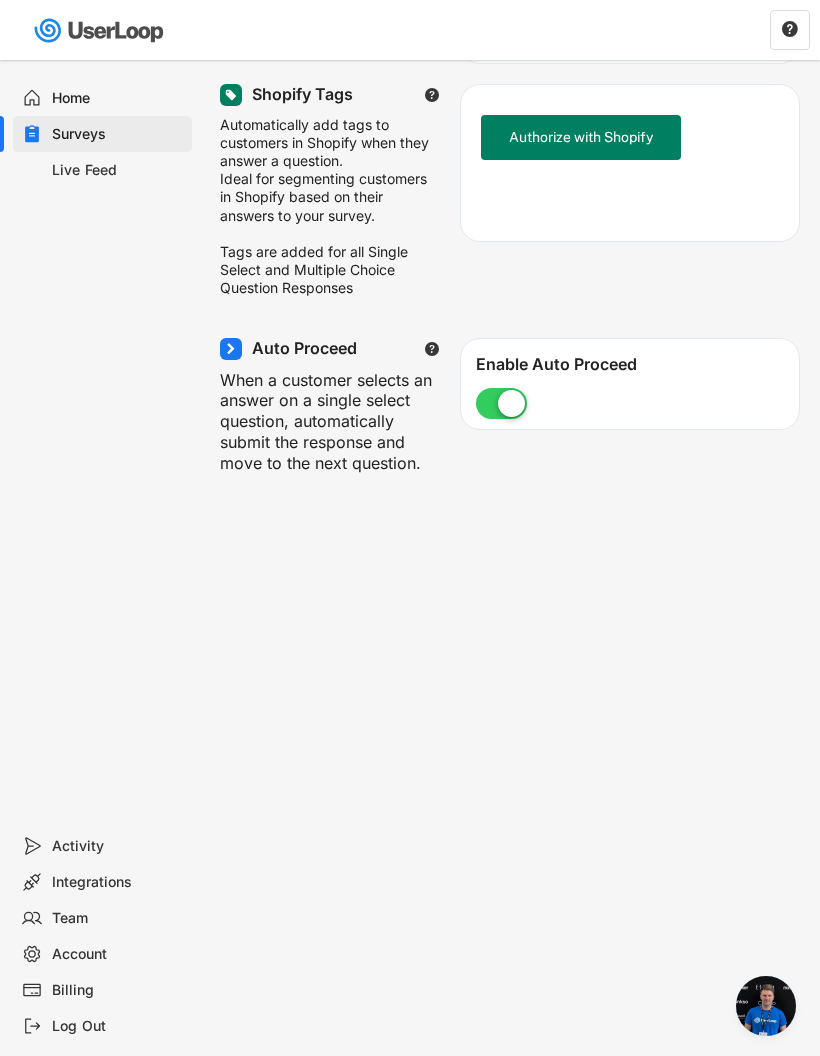 scroll, scrollTop: 610, scrollLeft: 0, axis: vertical 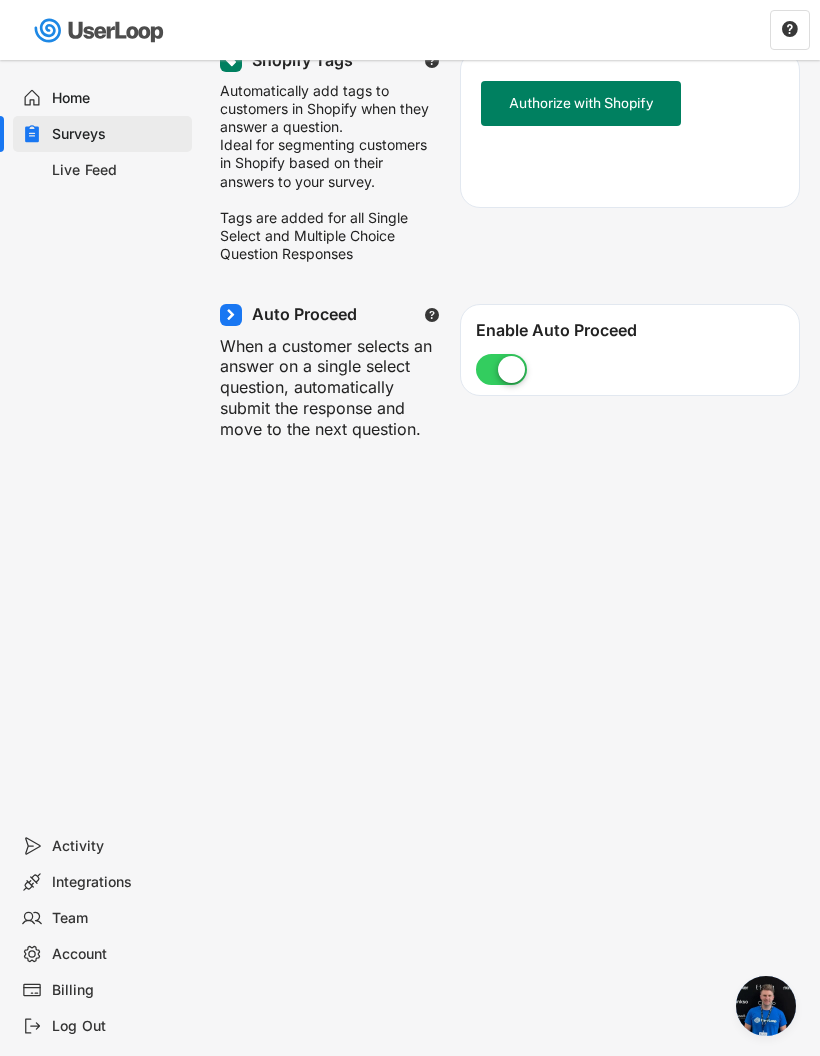 click on "When a customer selects an answer on a single select question, automatically submit the response and move to the next question." at bounding box center (330, 388) 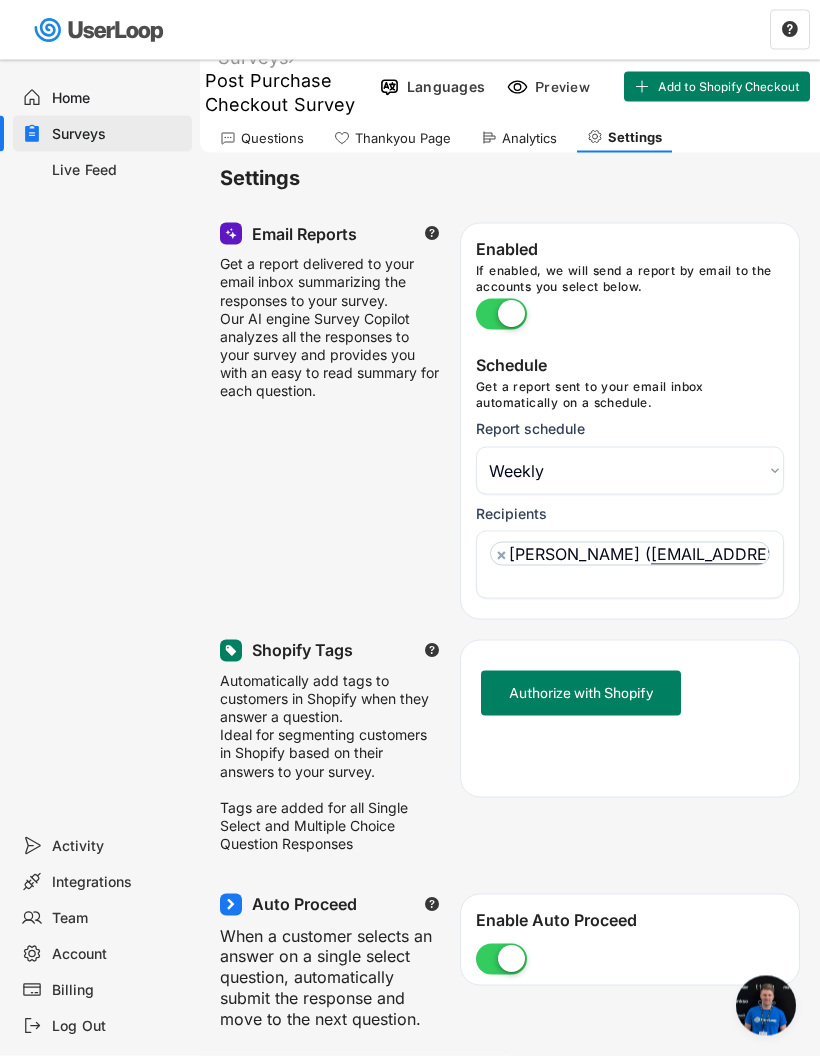 scroll, scrollTop: 0, scrollLeft: 0, axis: both 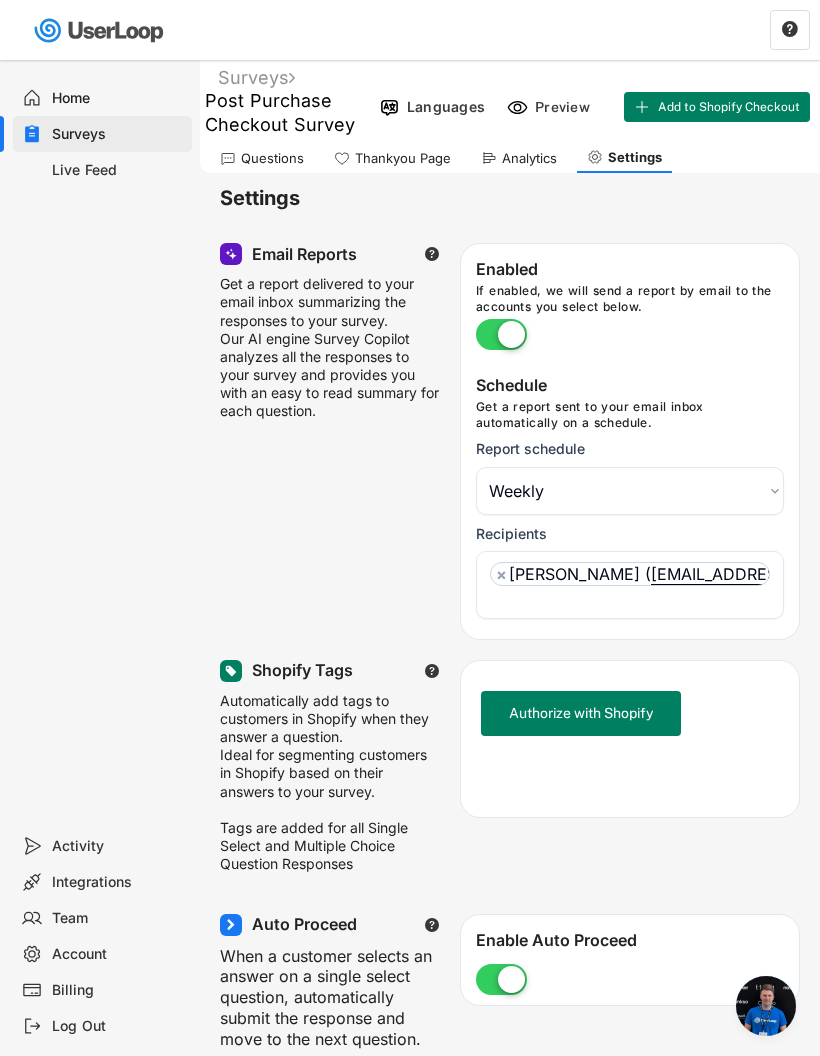 click on "Choose an option Daily Weekly Monthly" at bounding box center (630, 491) 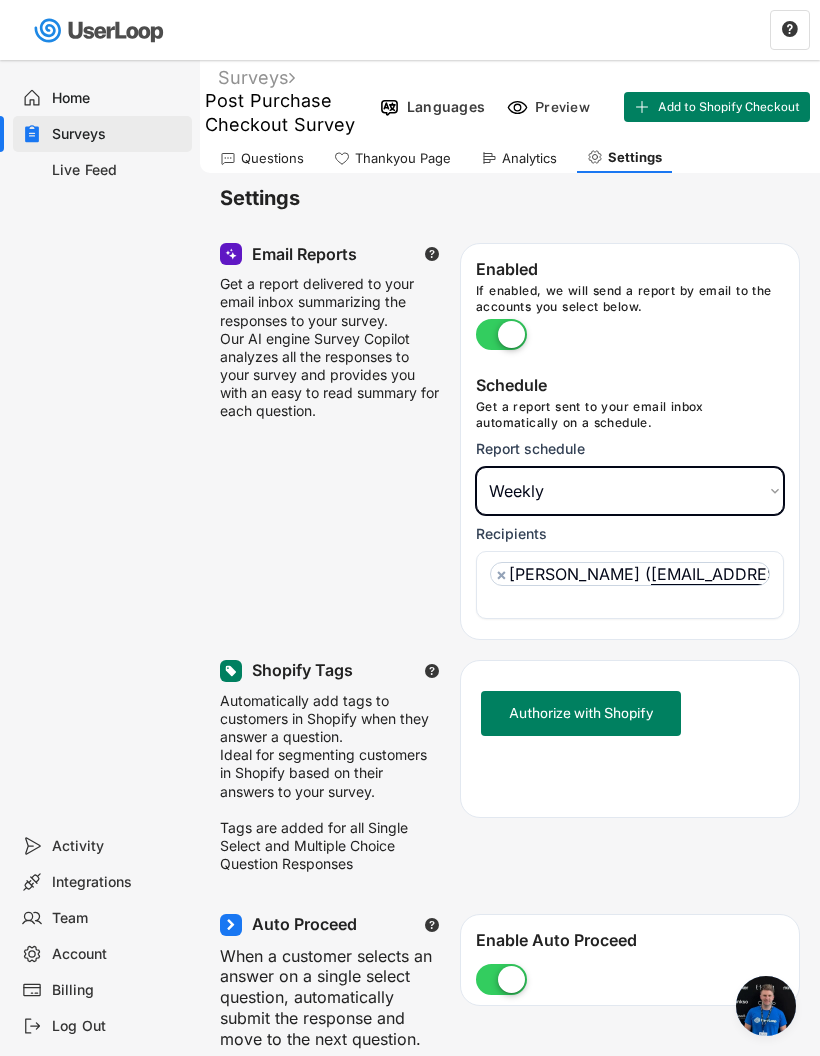 click on "Surveys" at bounding box center [118, 134] 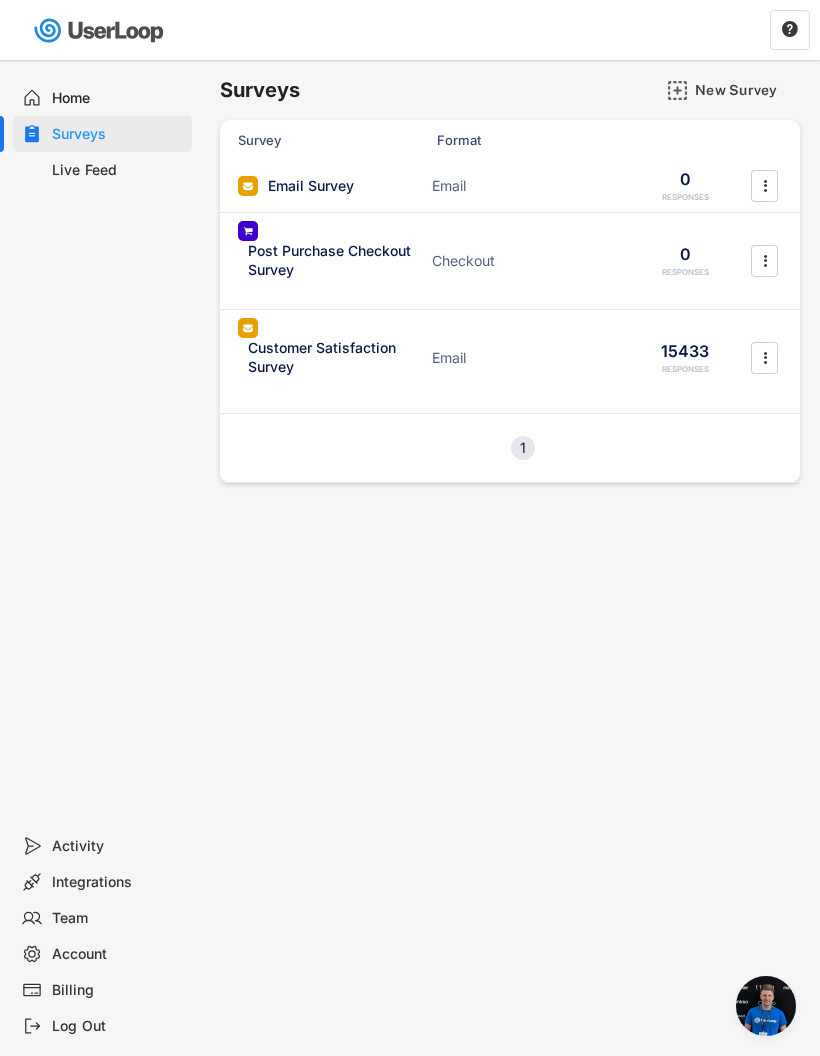 click on "Customer Satisfaction Survey" at bounding box center (334, 357) 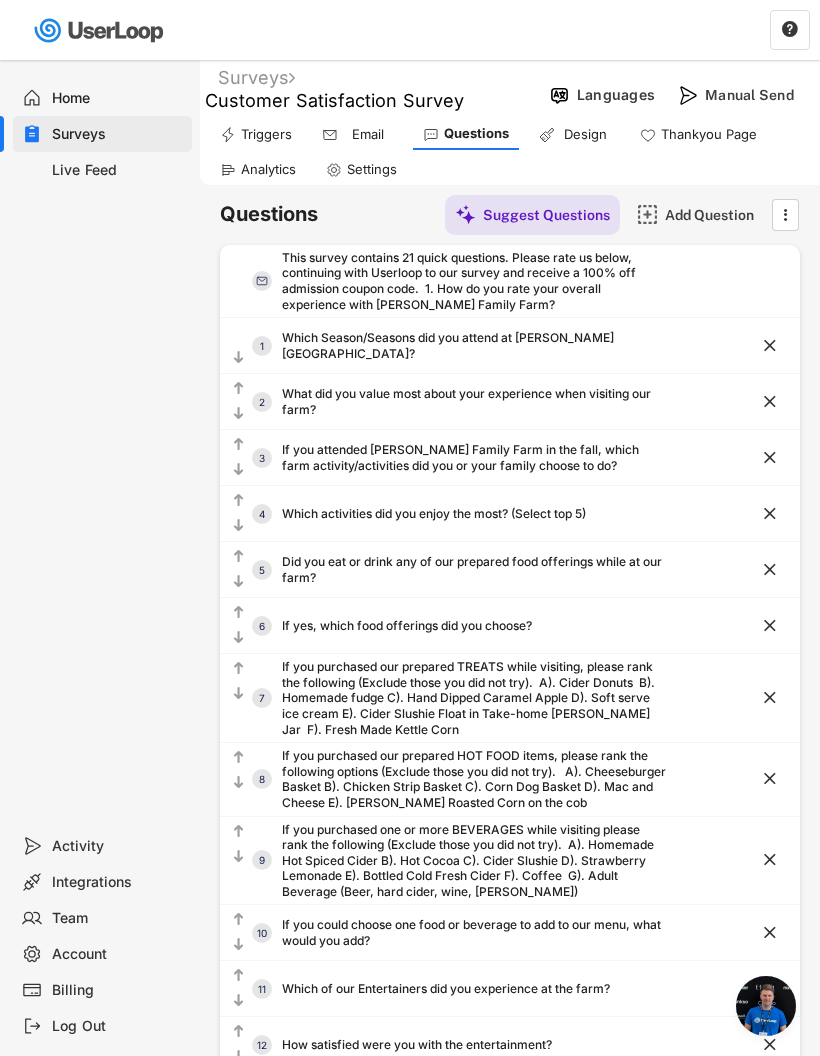 click 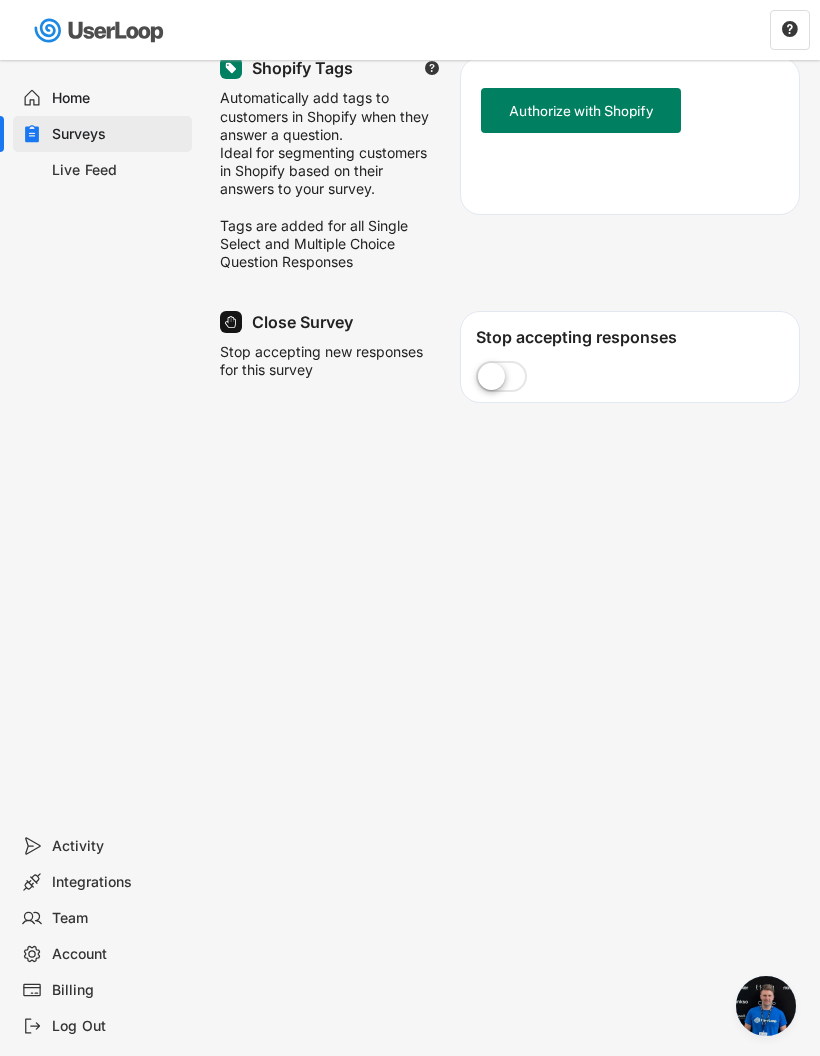scroll, scrollTop: 602, scrollLeft: 0, axis: vertical 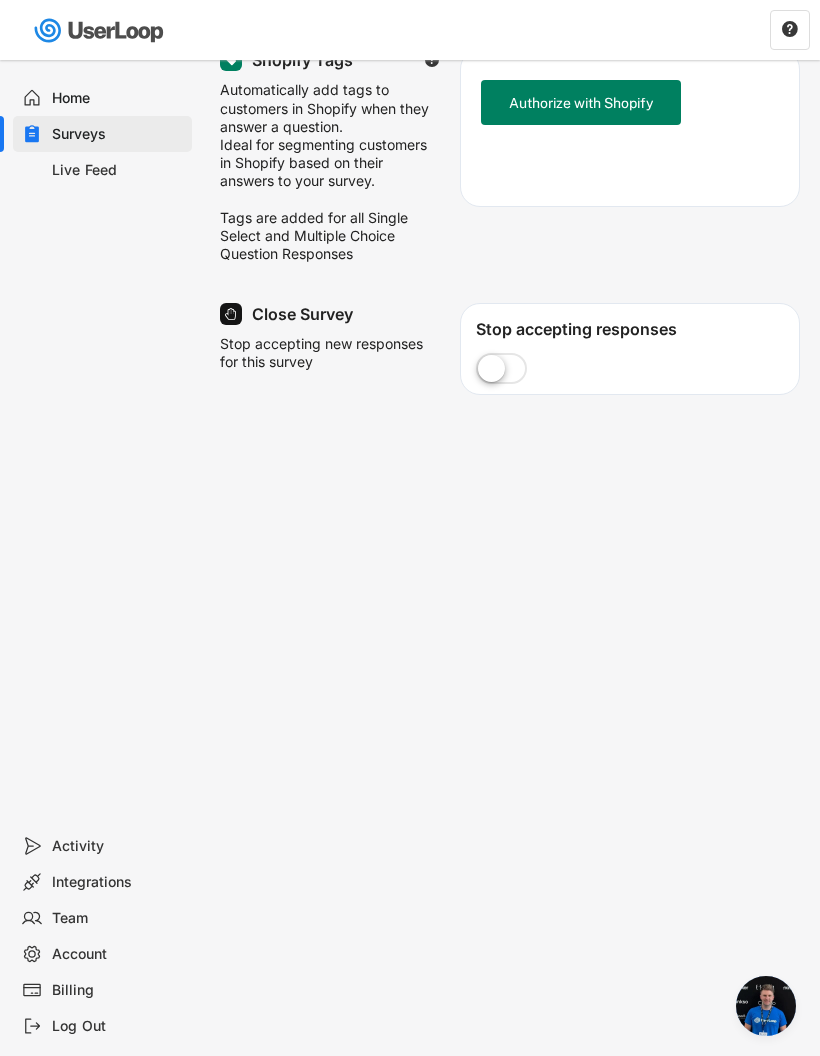 click at bounding box center (501, 370) 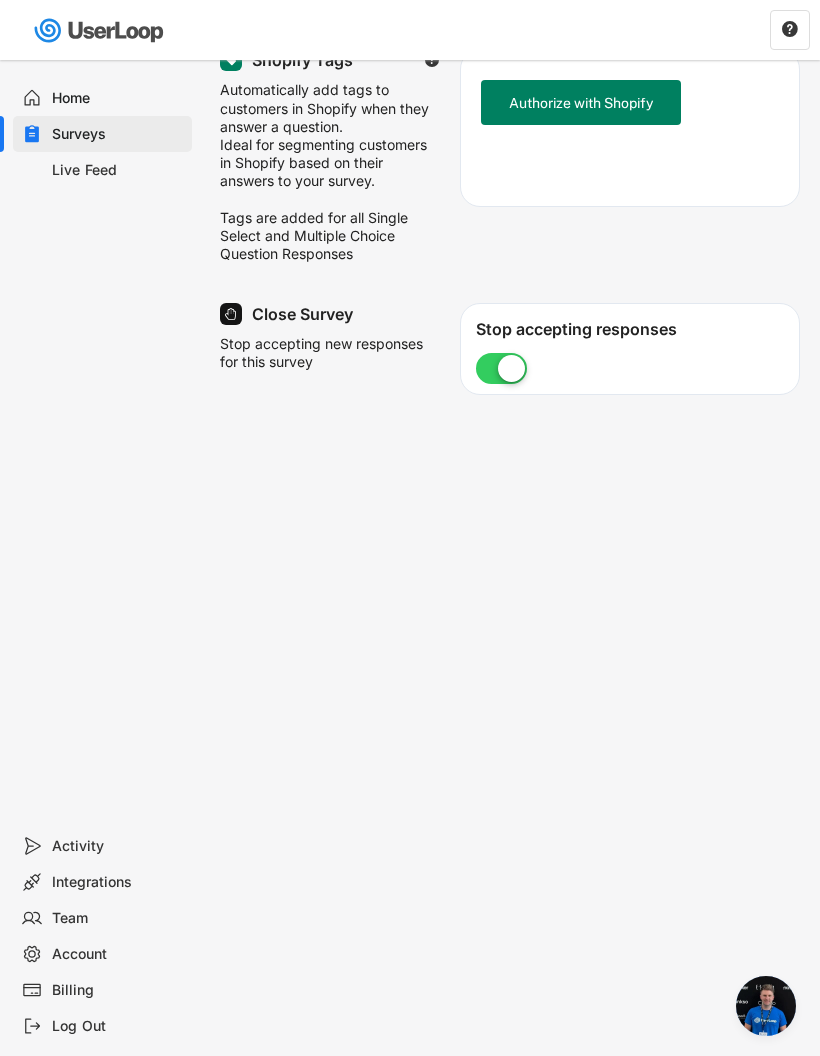 select 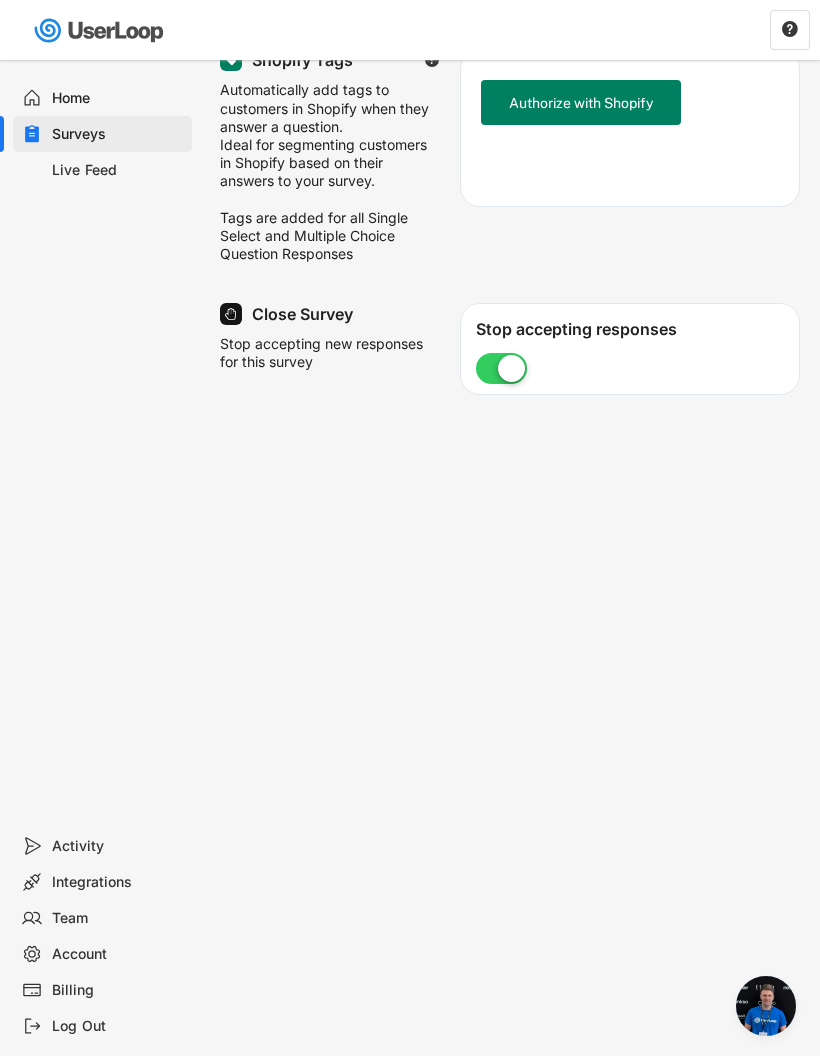 click at bounding box center (766, 1006) 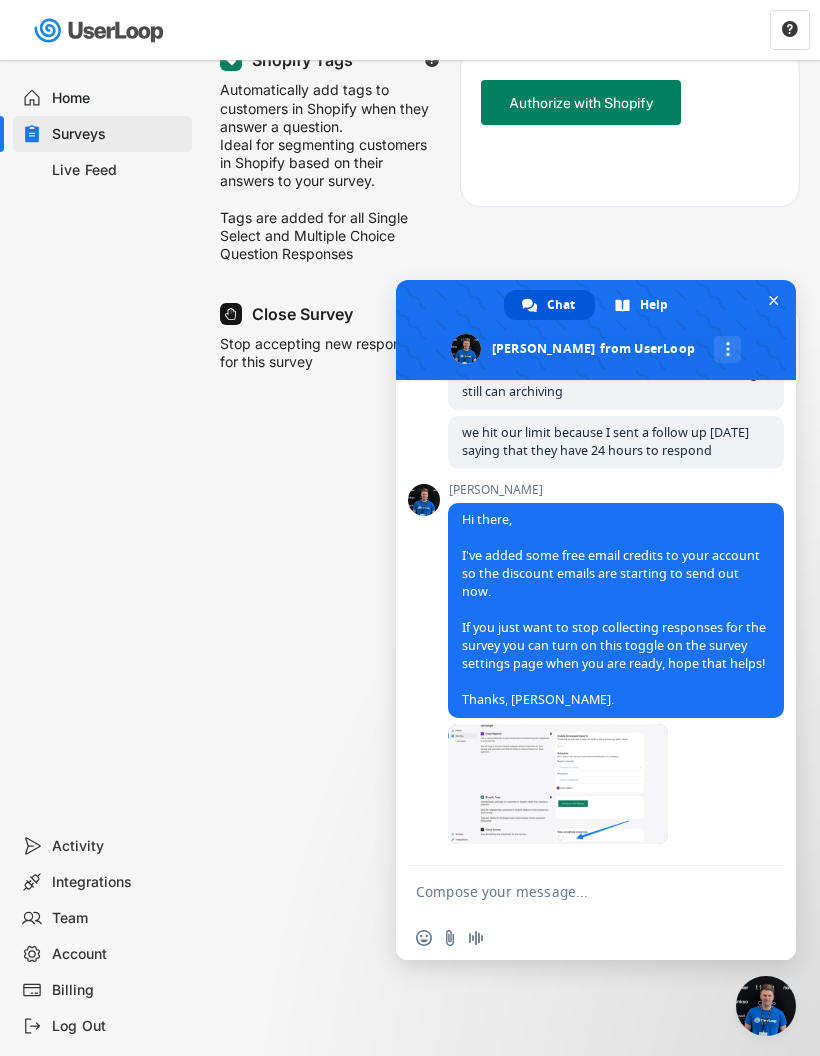 click at bounding box center [576, 891] 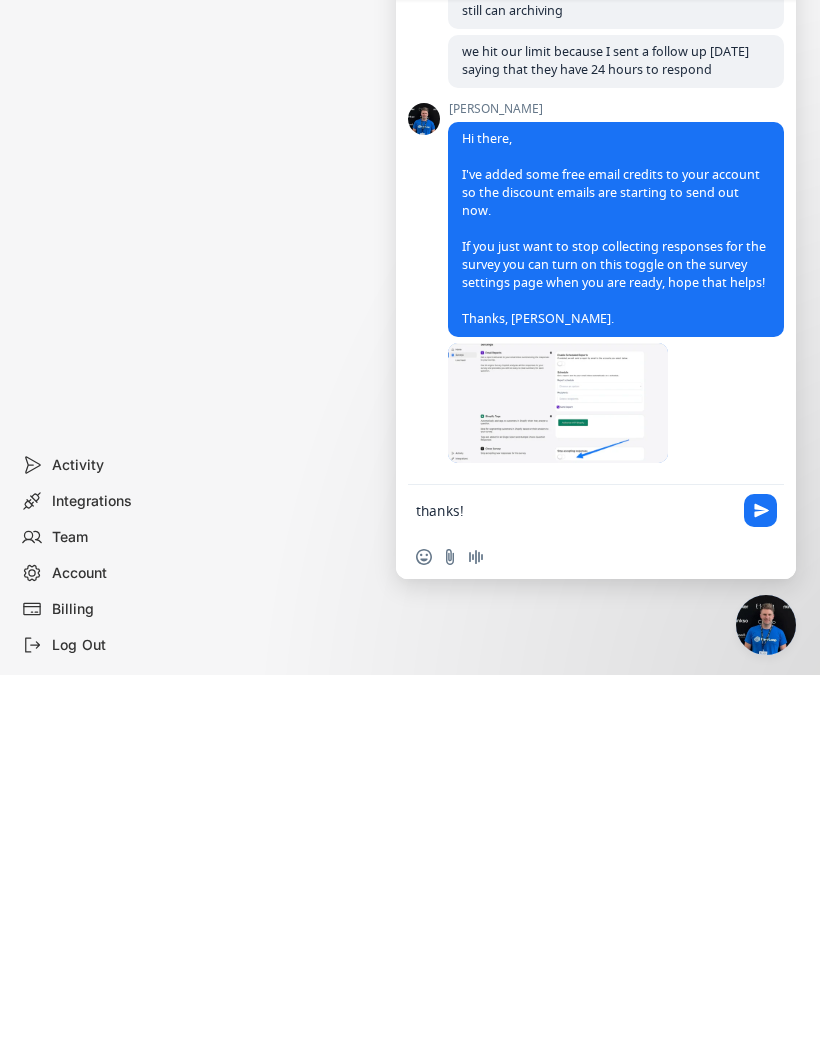 click on "thanks!" at bounding box center [596, 891] 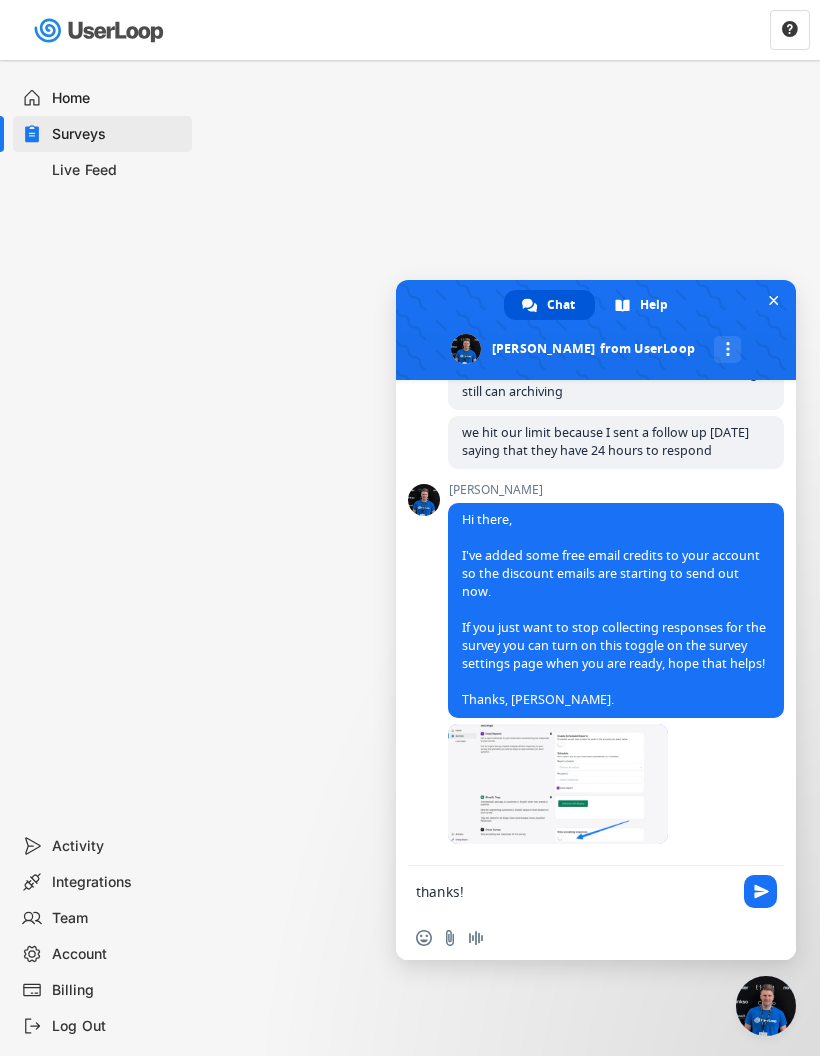 click on "thanks!" at bounding box center [576, 891] 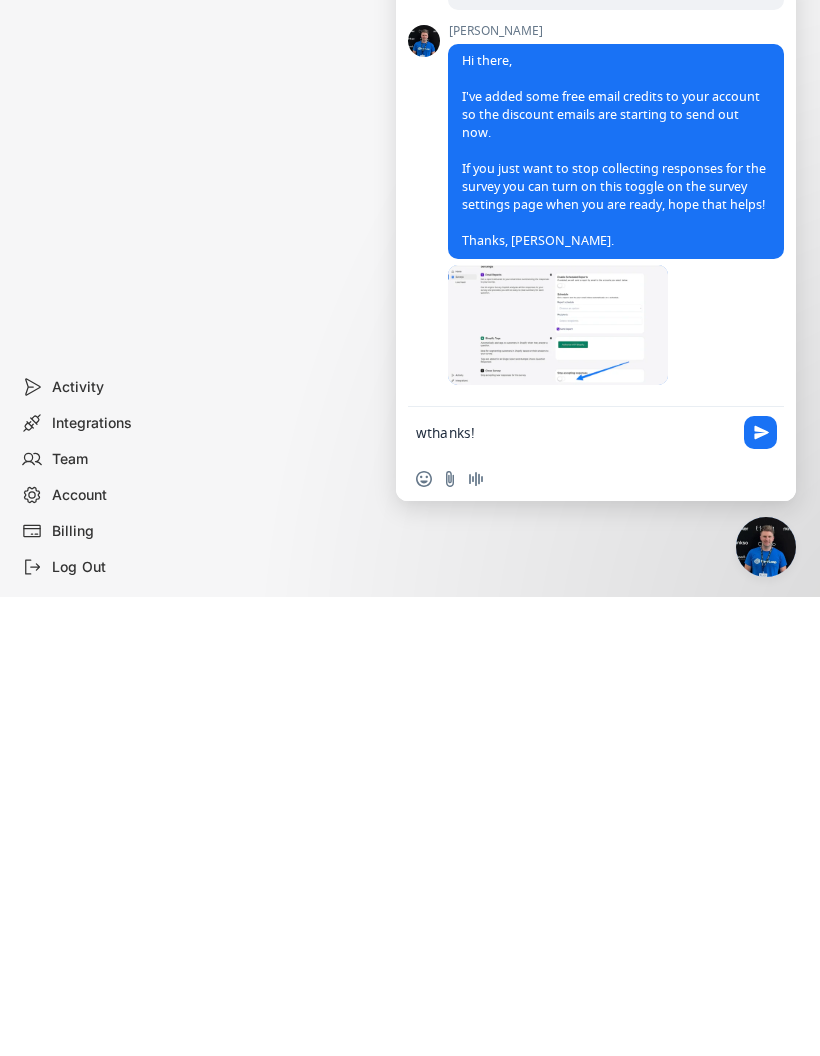scroll, scrollTop: 1234, scrollLeft: 0, axis: vertical 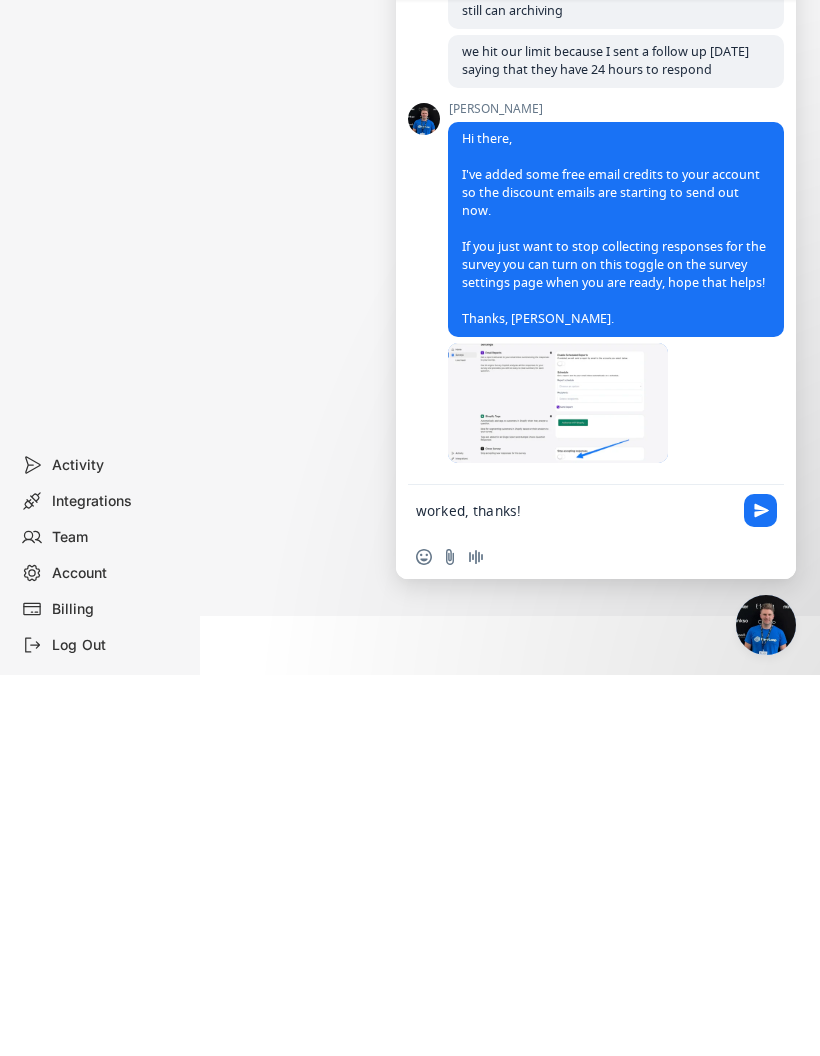 type on "worked, thanks!" 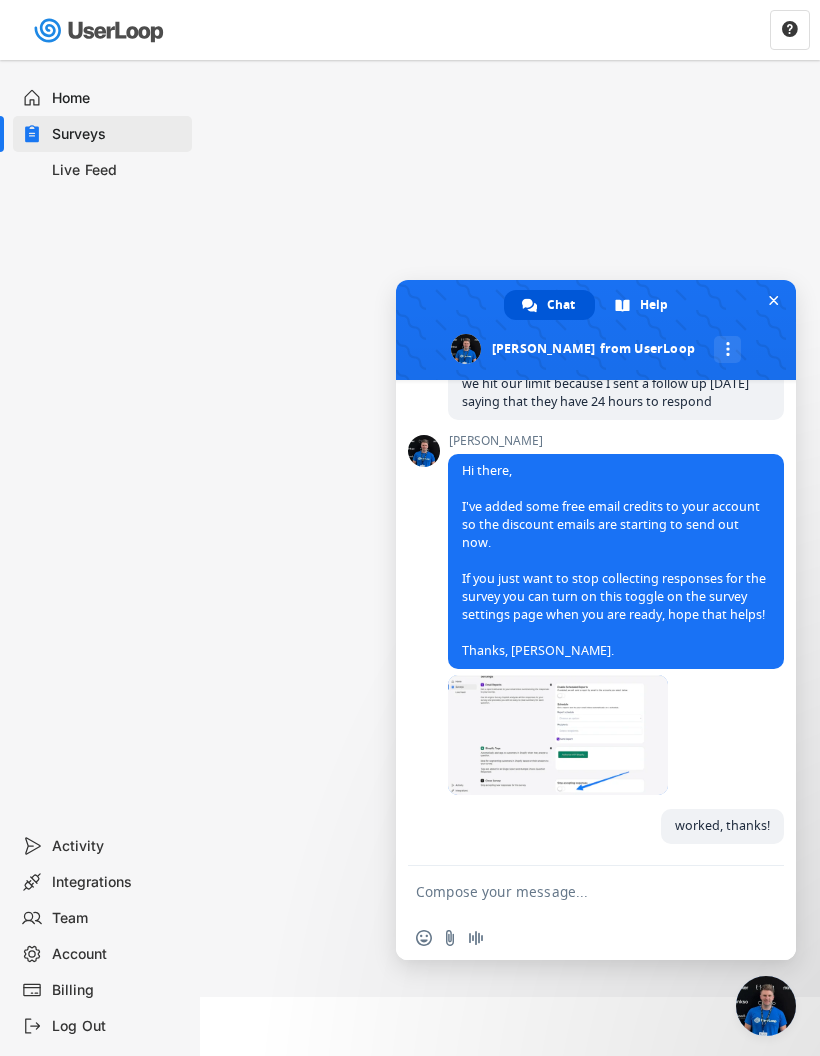 scroll, scrollTop: 3113, scrollLeft: 0, axis: vertical 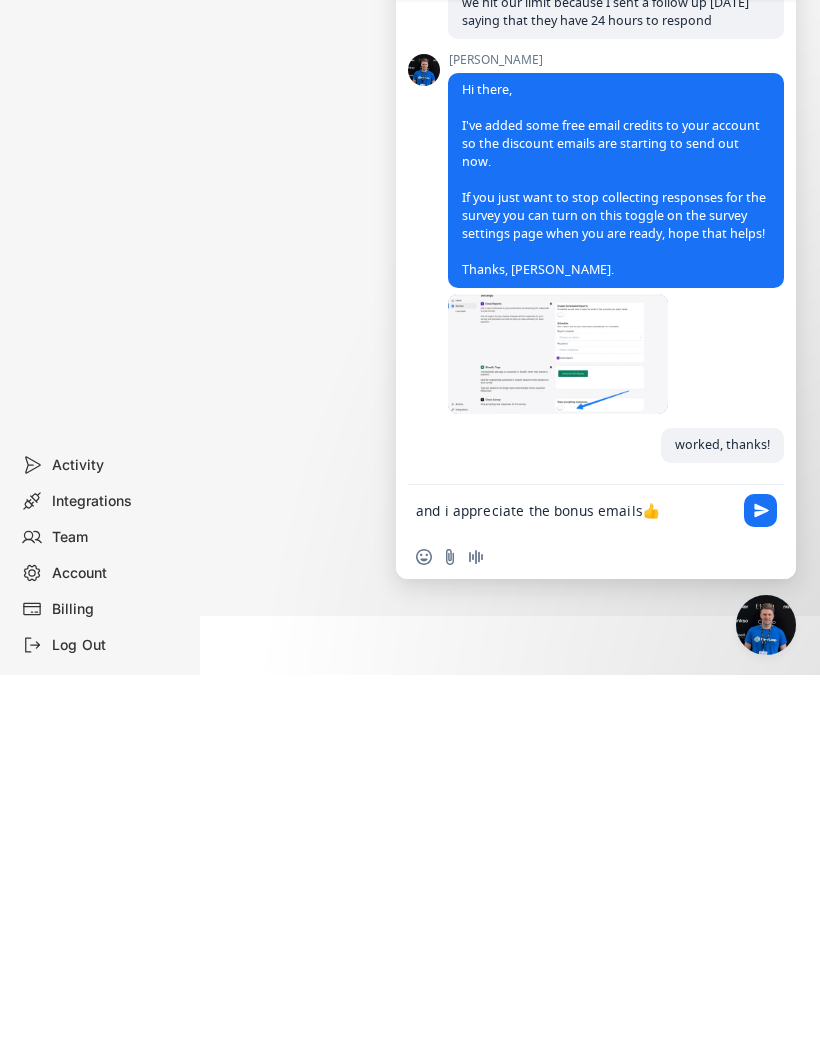 click on "and i appreciate the bonus emails👍" at bounding box center [576, 891] 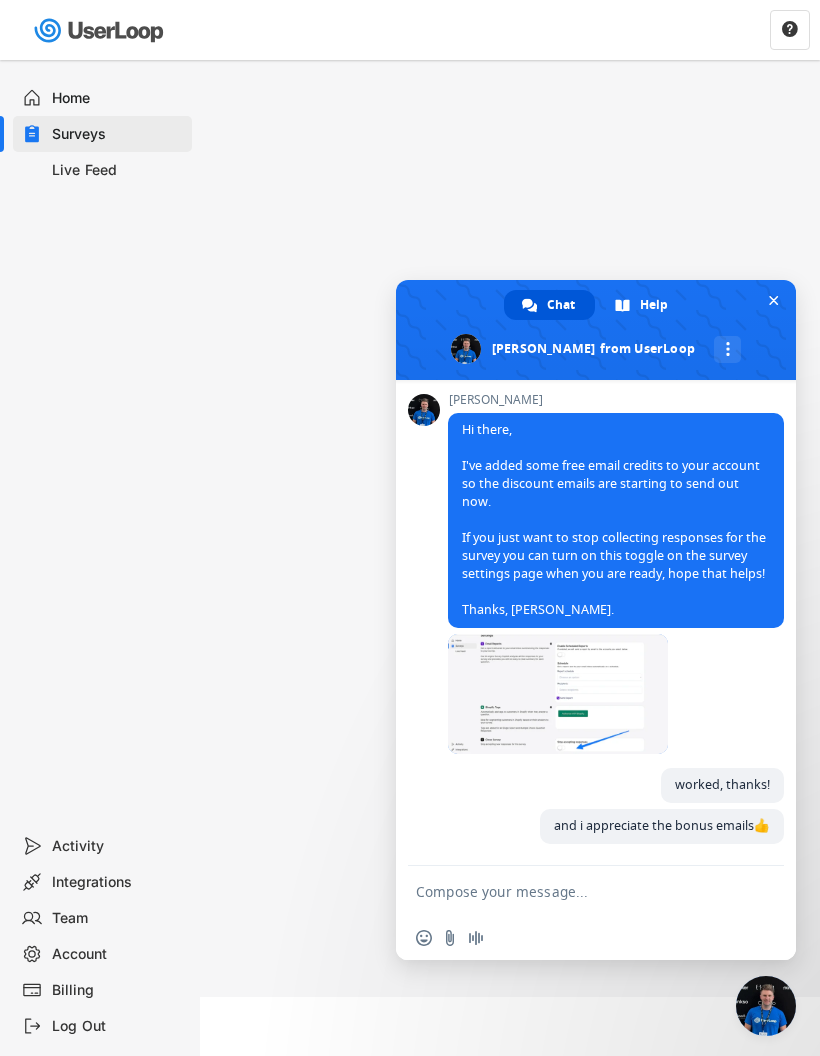 scroll, scrollTop: 3155, scrollLeft: 0, axis: vertical 